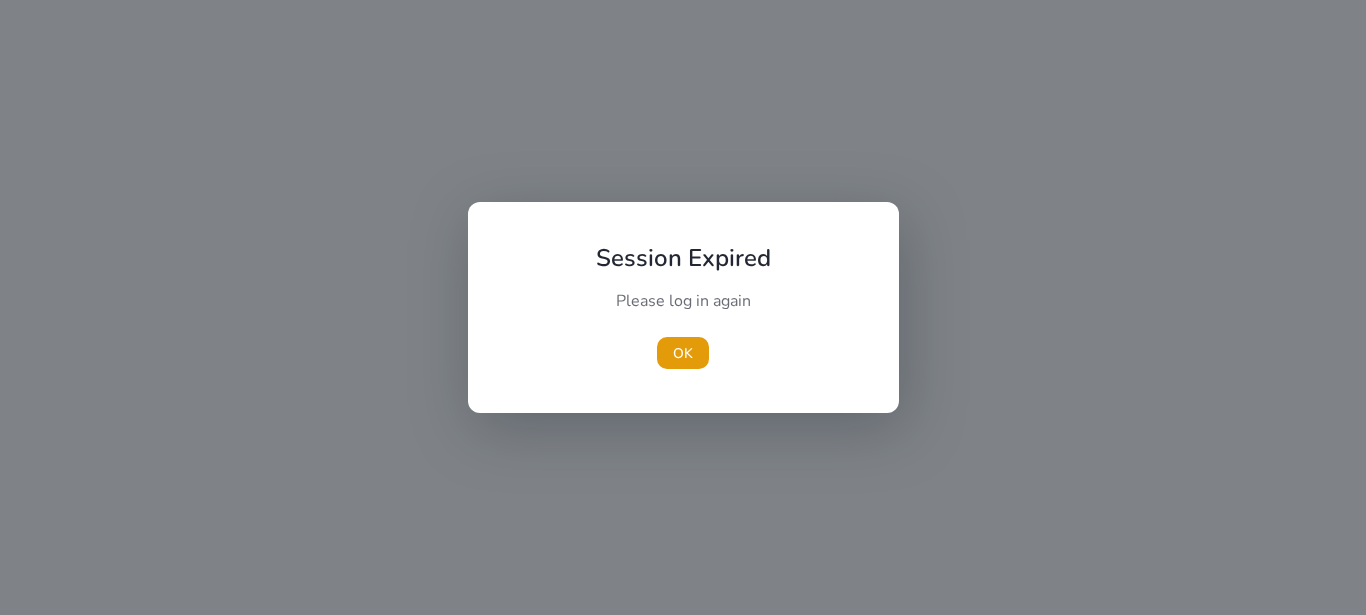 scroll, scrollTop: 0, scrollLeft: 0, axis: both 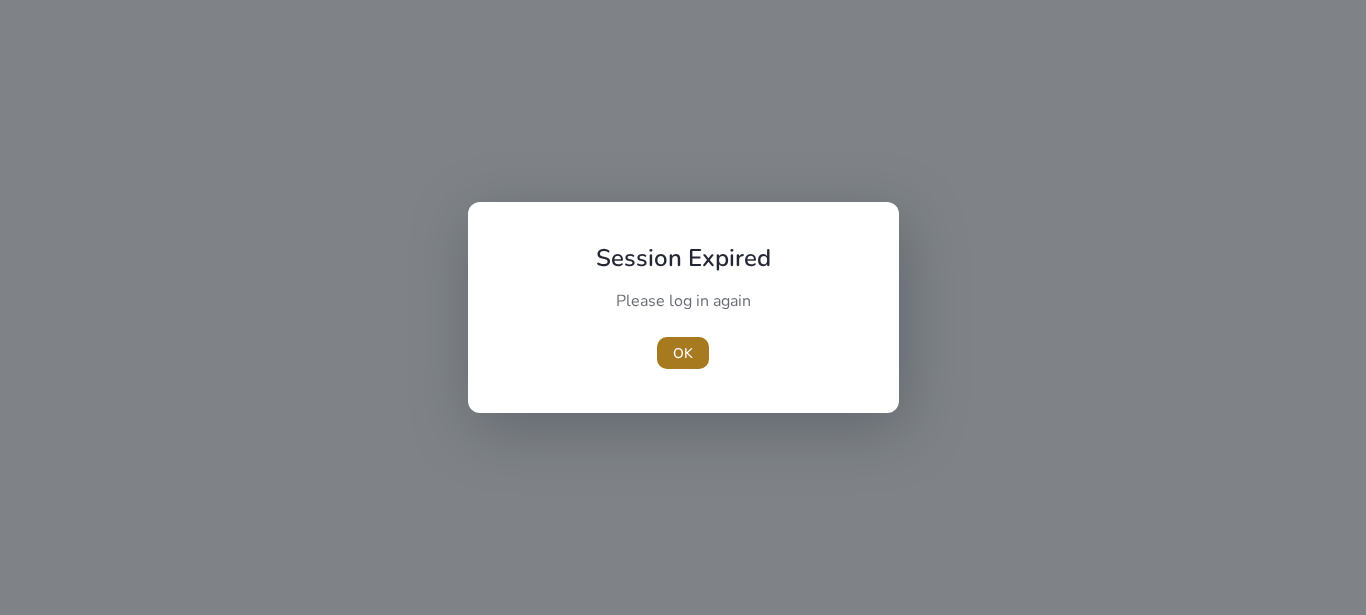 click on "OK" at bounding box center [683, 353] 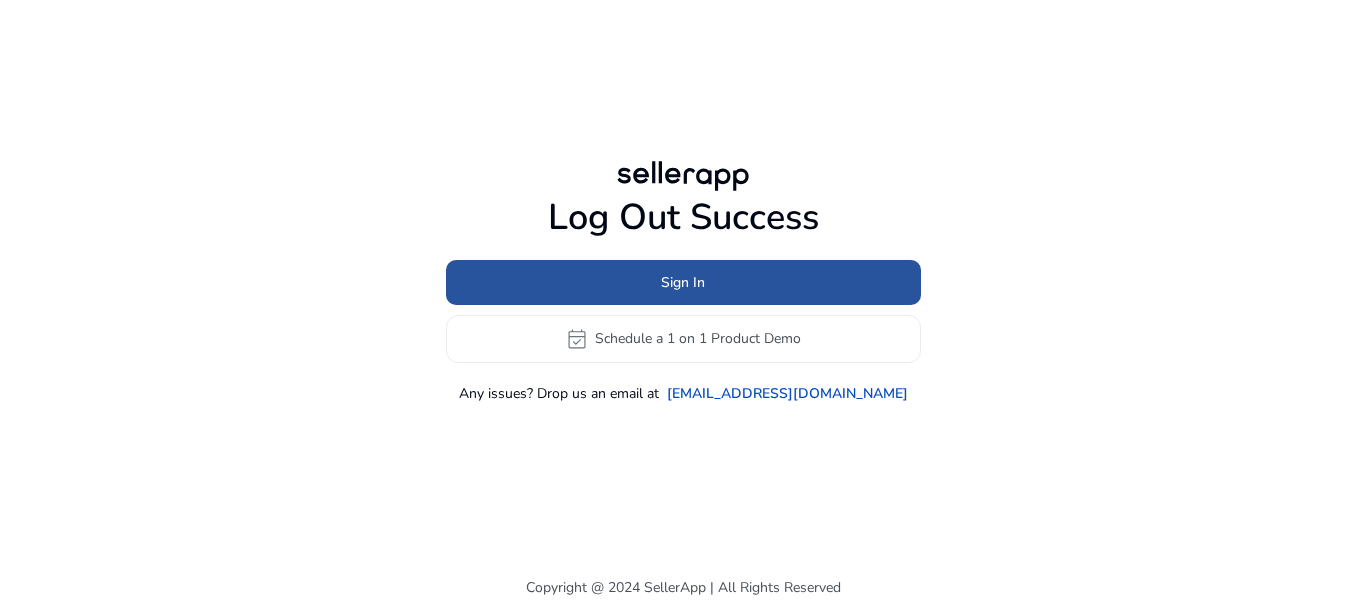 click 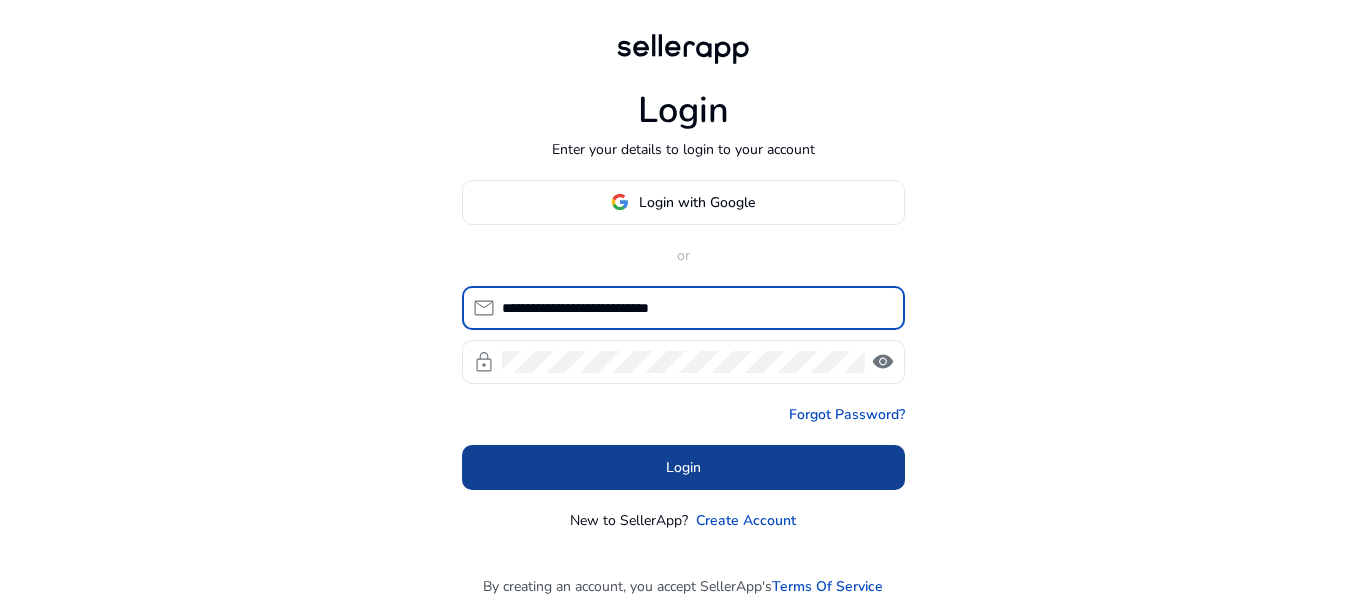 type on "**********" 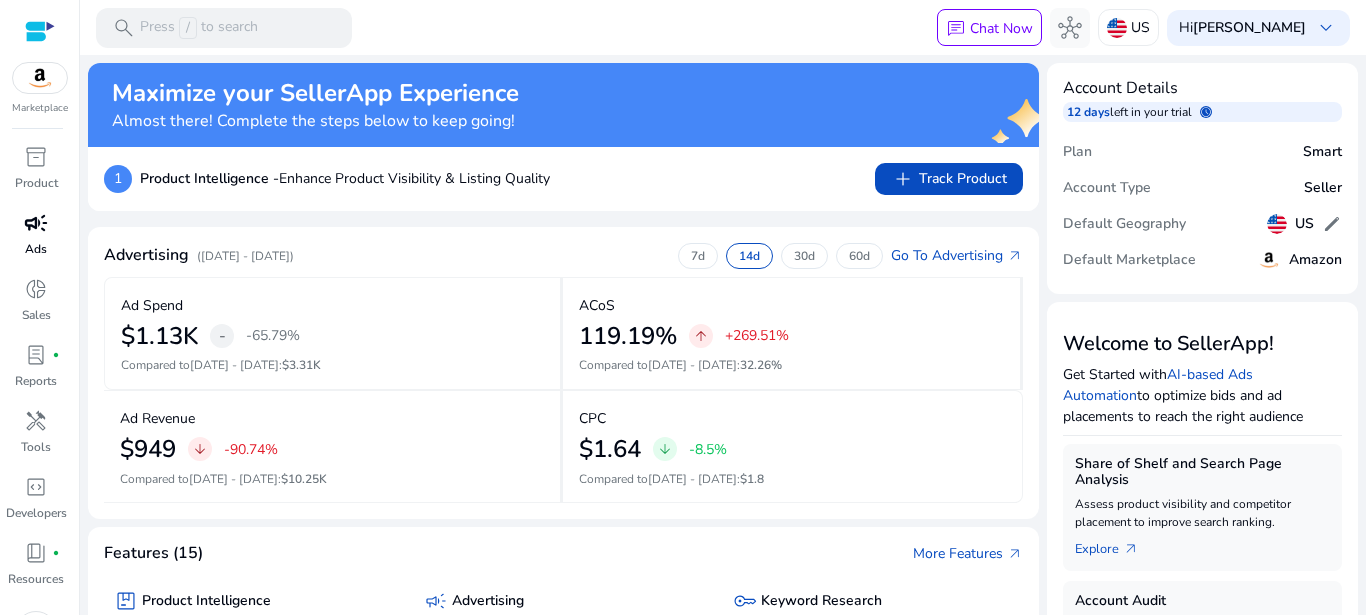 click on "campaign   Ads" at bounding box center [36, 240] 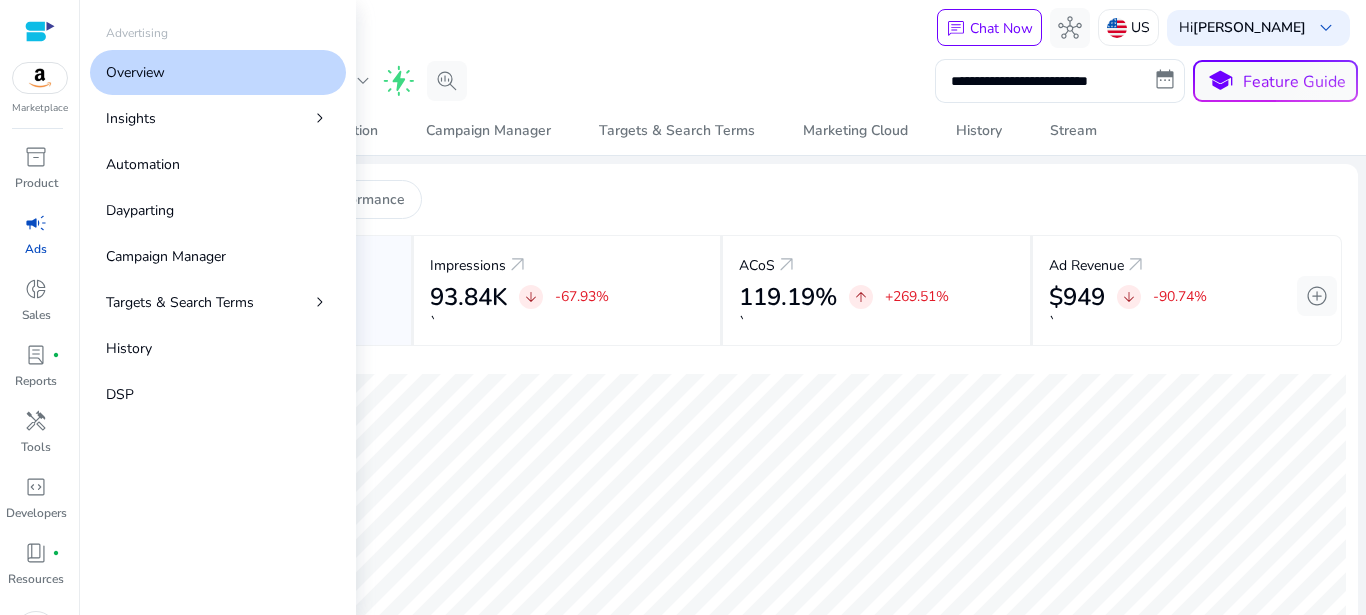 click on "Overview" at bounding box center [218, 72] 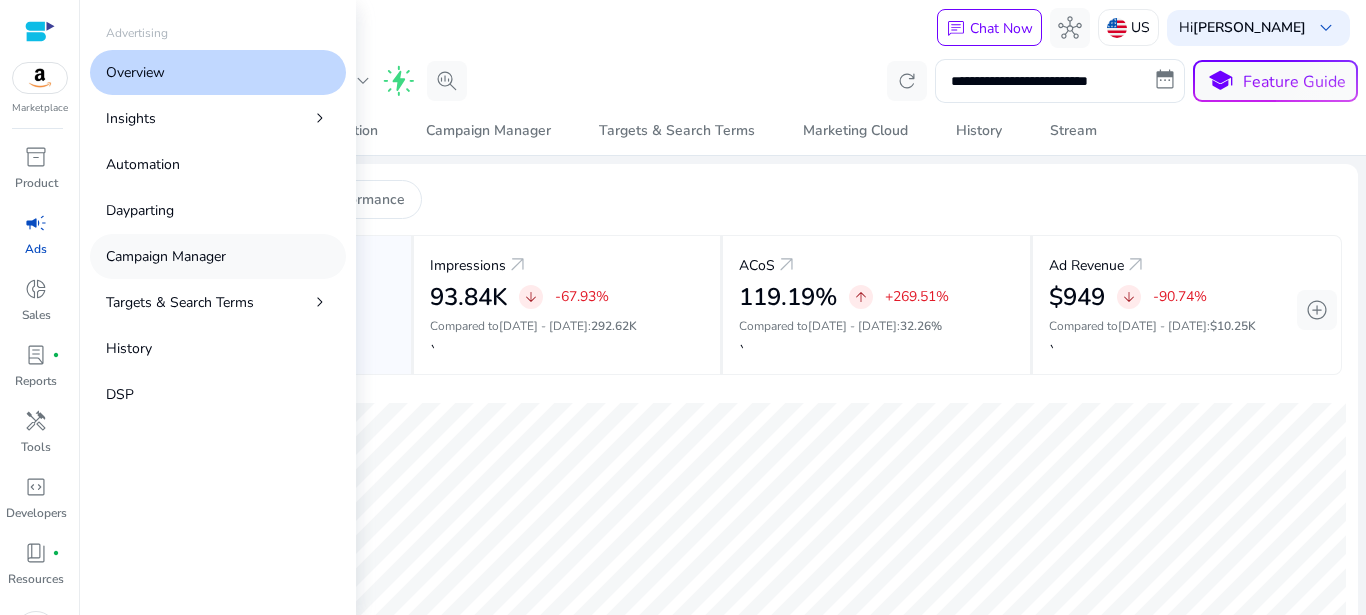 click on "Campaign Manager" at bounding box center (166, 256) 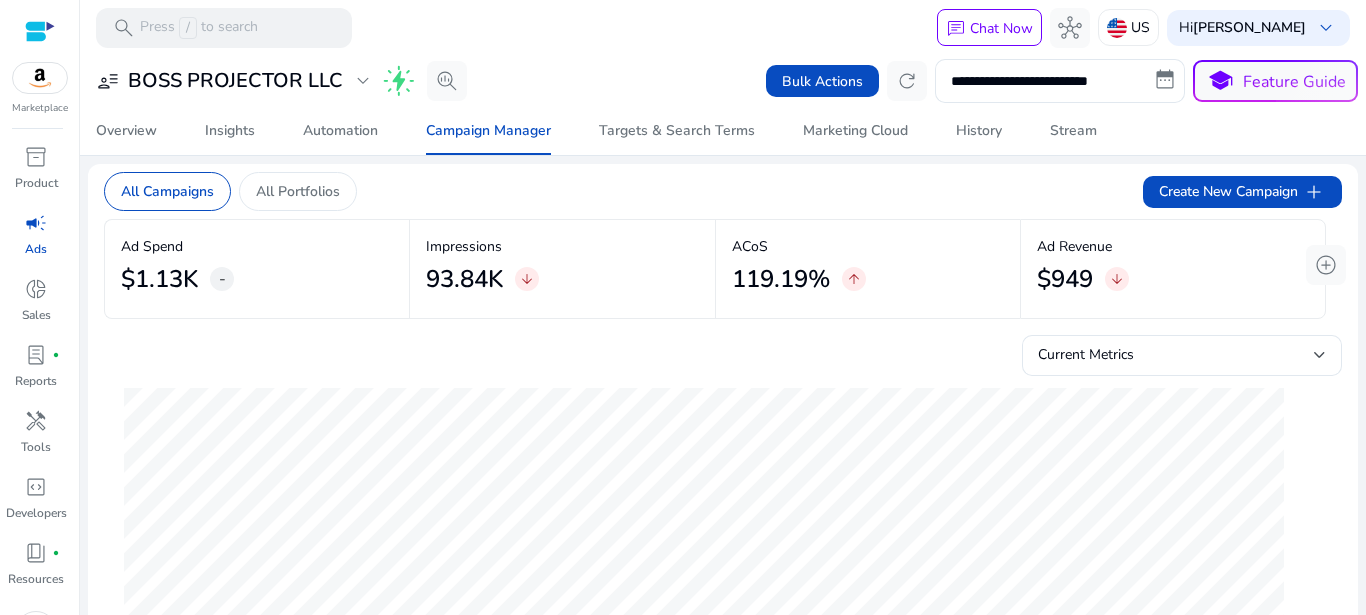 click on "Impressions   93.84K   arrow_downward" 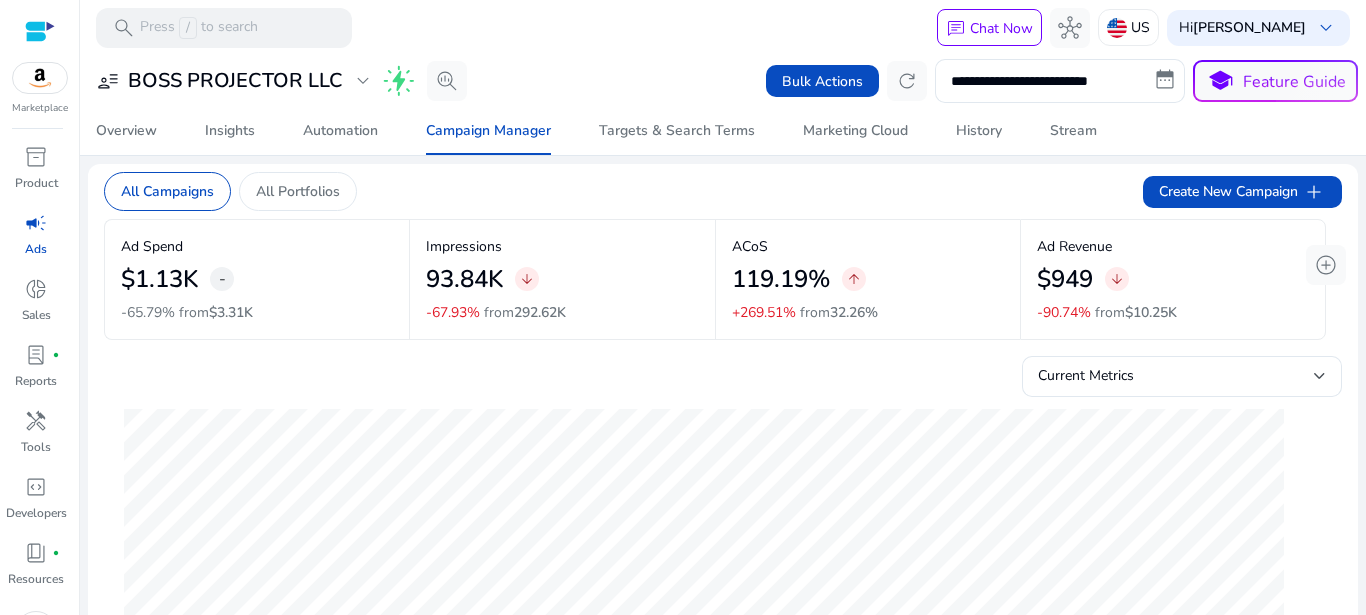 scroll, scrollTop: 528, scrollLeft: 0, axis: vertical 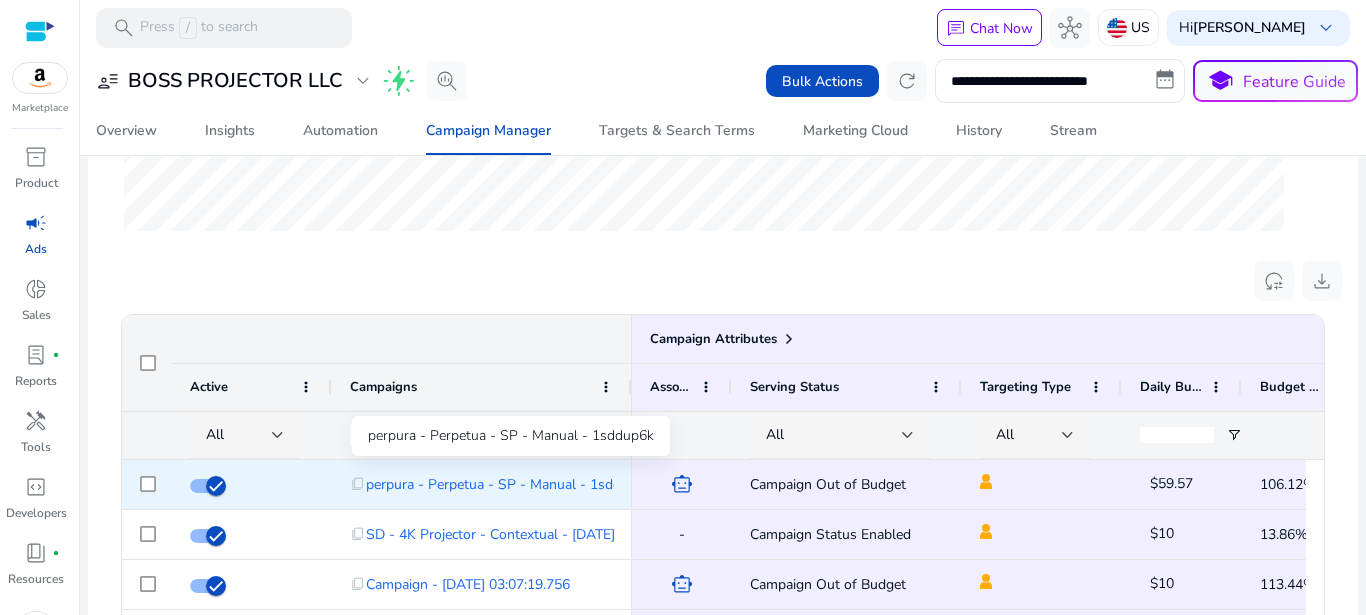 click on "perpura - Perpetua - SP - Manual - 1sddup6k" 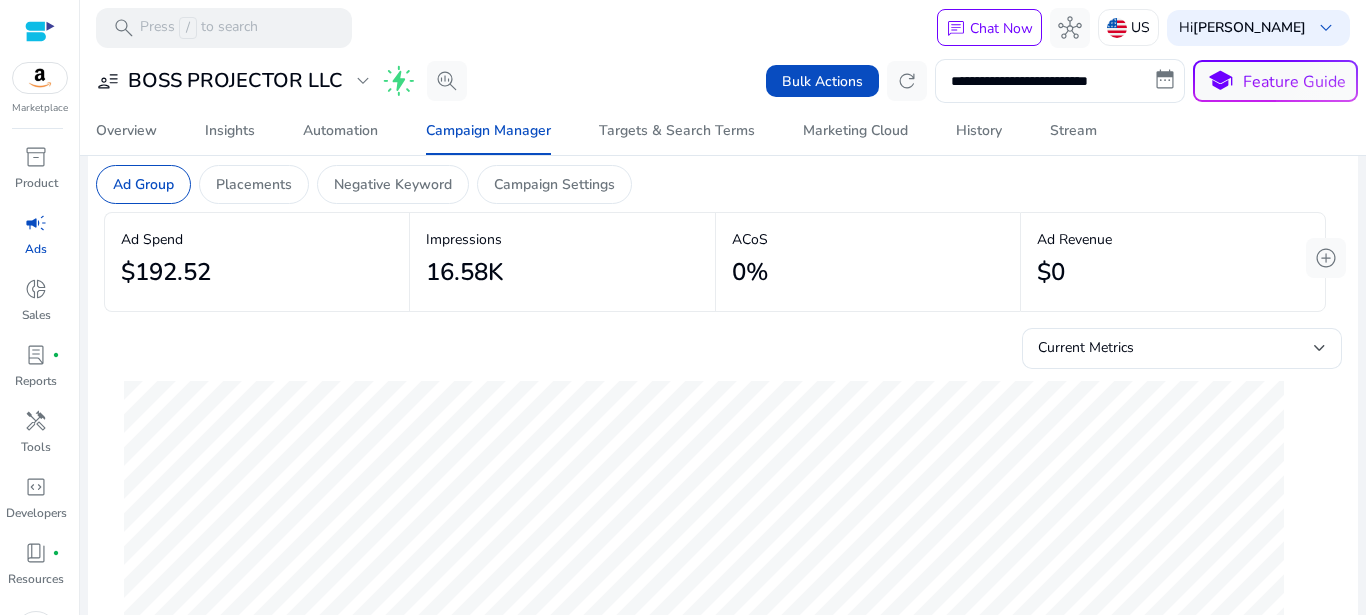 scroll, scrollTop: 45, scrollLeft: 0, axis: vertical 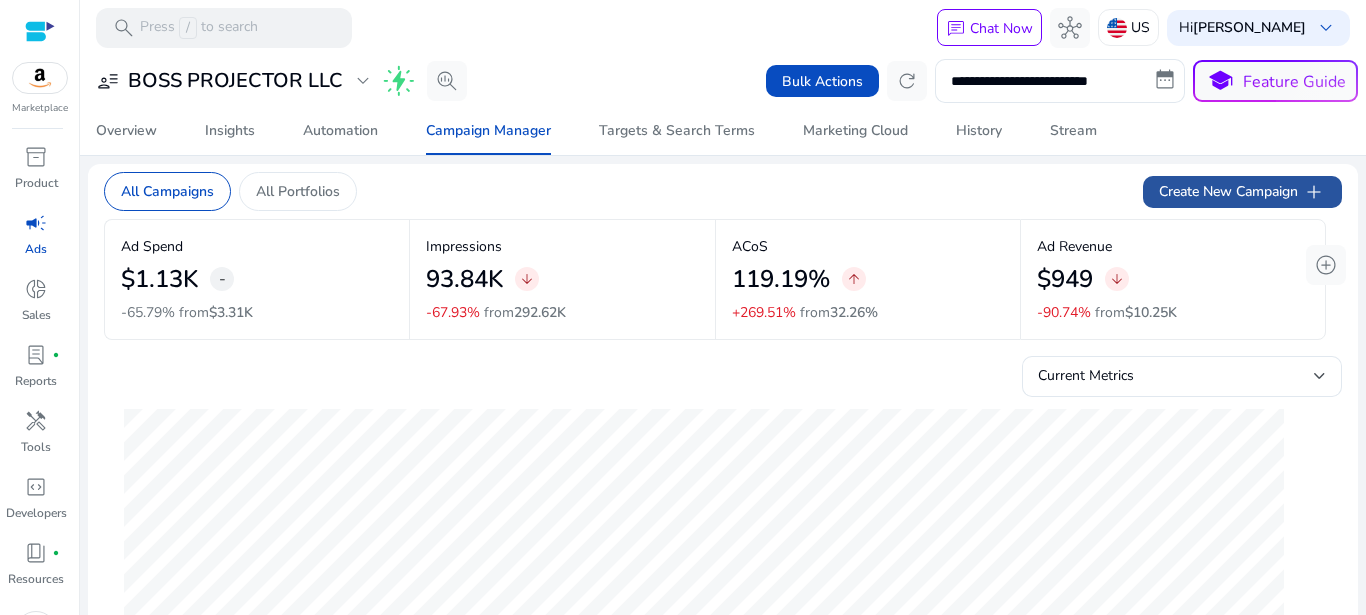 click on "Create New Campaign   add" 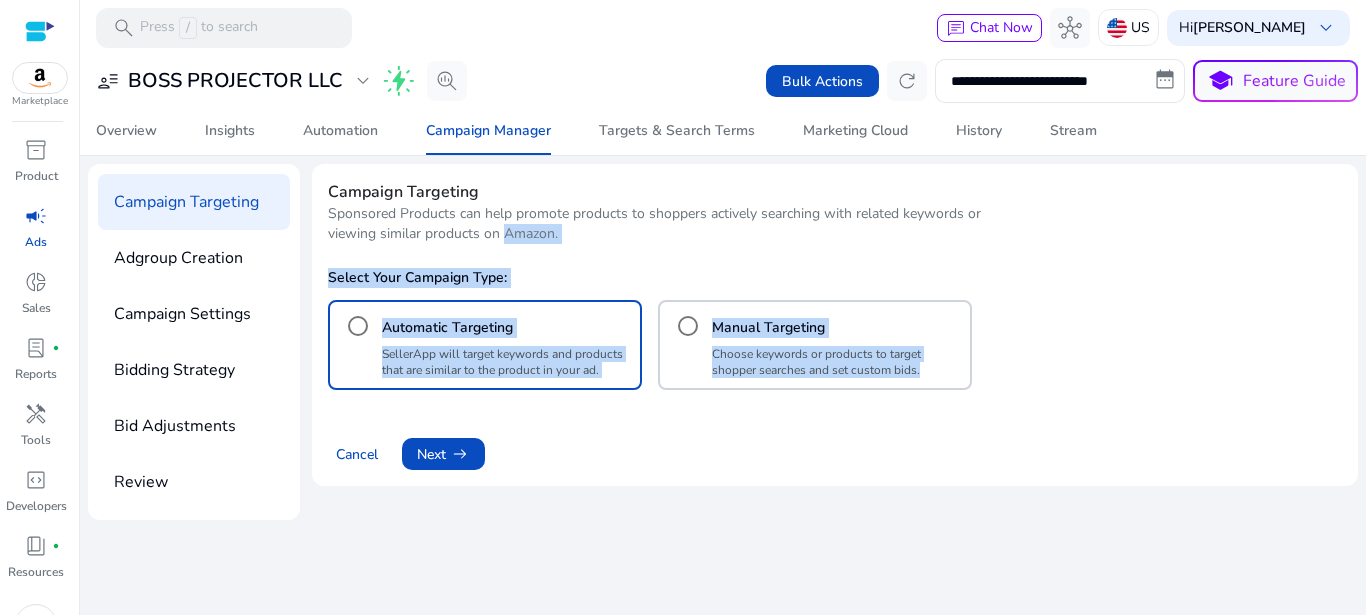 drag, startPoint x: 978, startPoint y: 518, endPoint x: 497, endPoint y: 245, distance: 553.07324 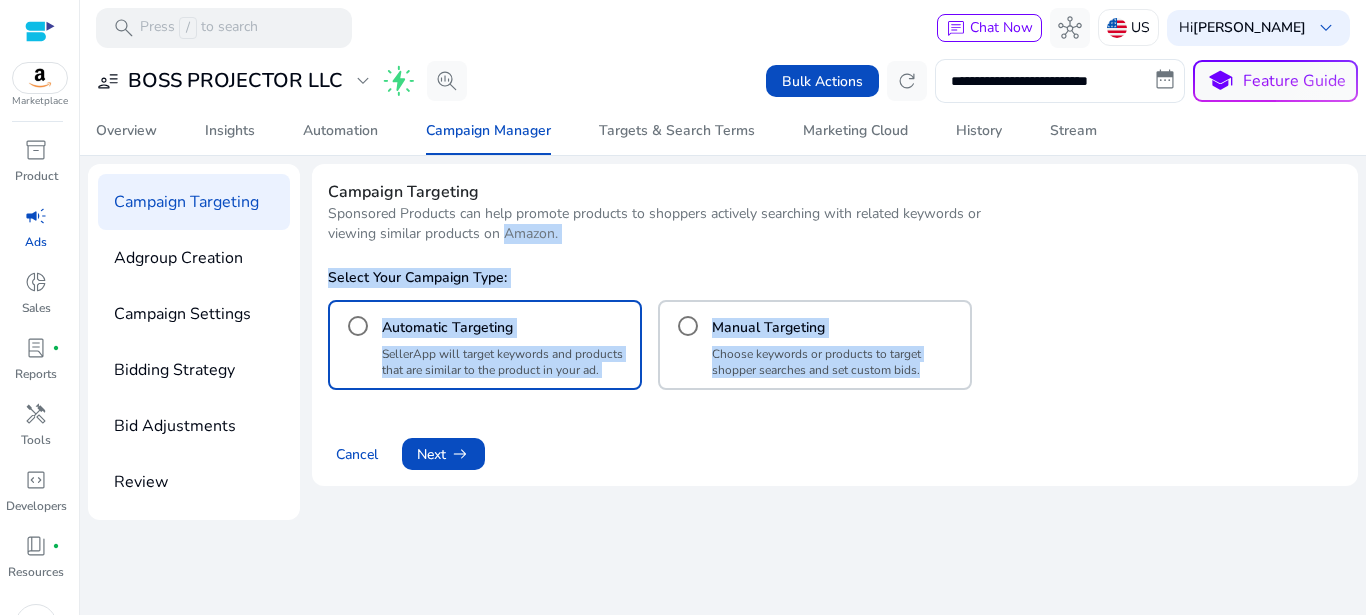 click on "SellerApp will target keywords and products that are similar to the product in your ad." at bounding box center (507, 362) 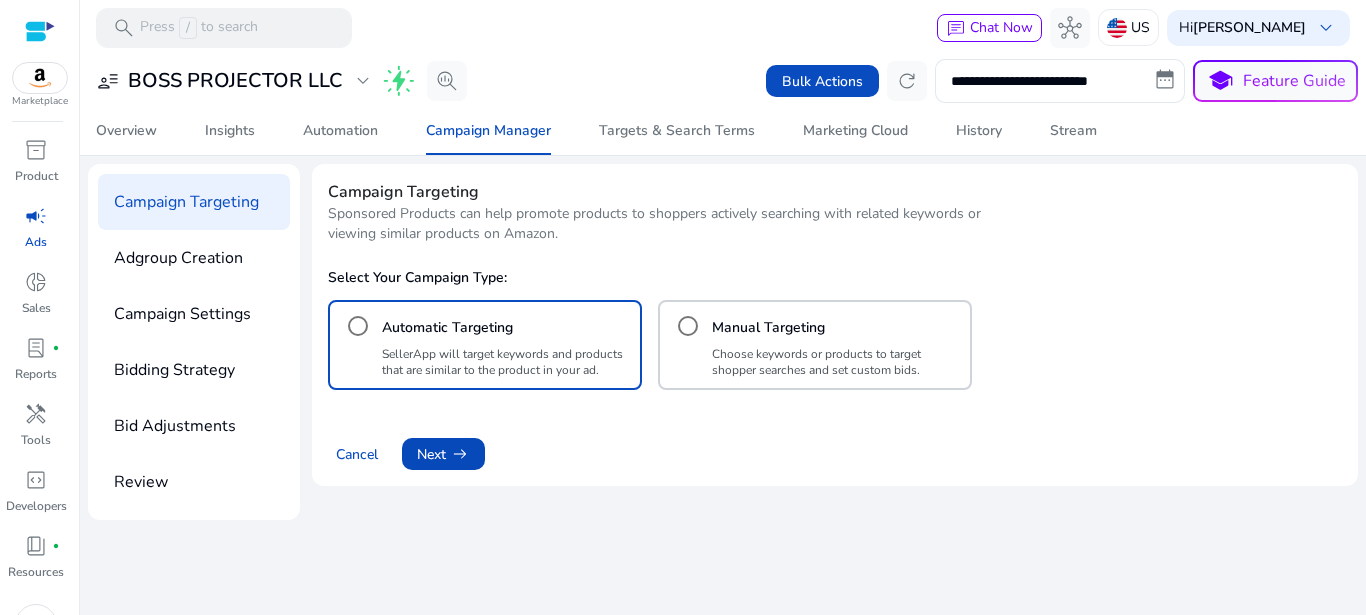 click at bounding box center (443, 454) 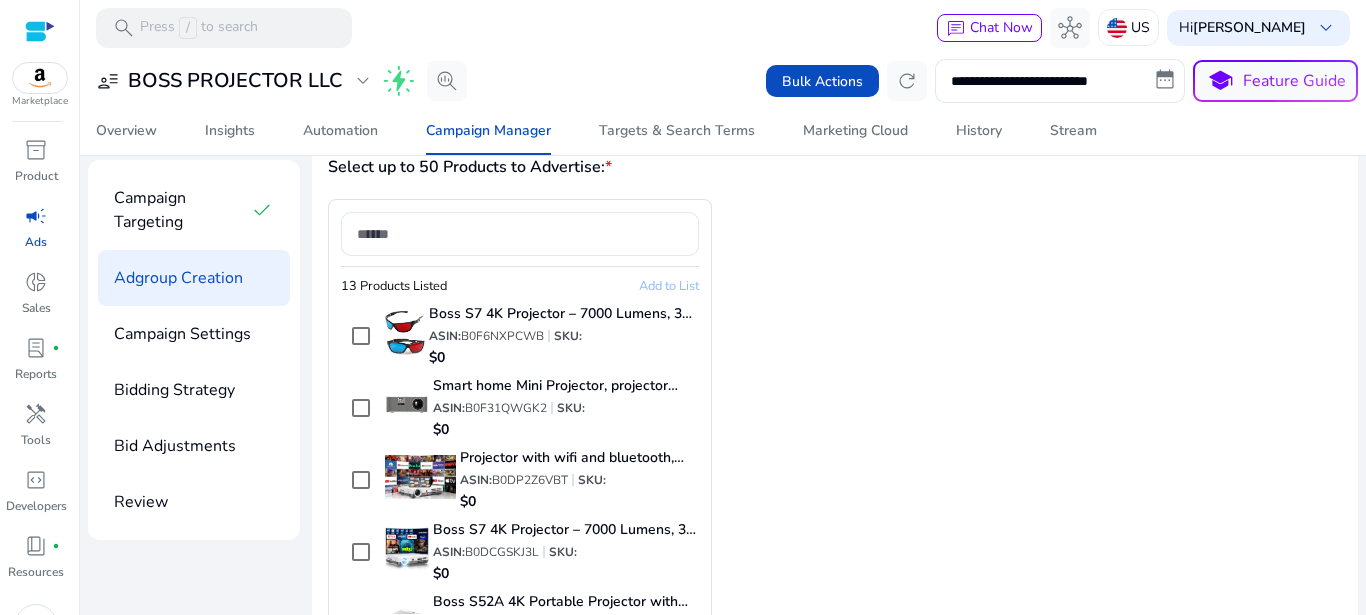 scroll, scrollTop: 264, scrollLeft: 0, axis: vertical 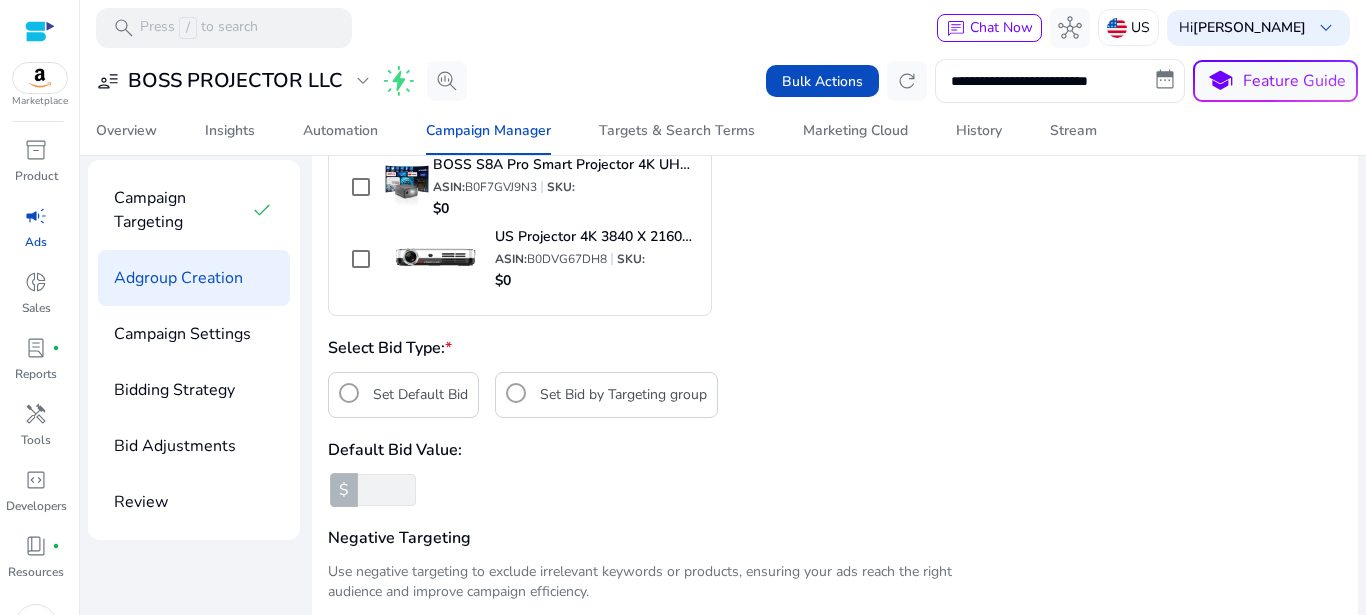 click on "Set Bid by Targeting group" at bounding box center (623, 395) 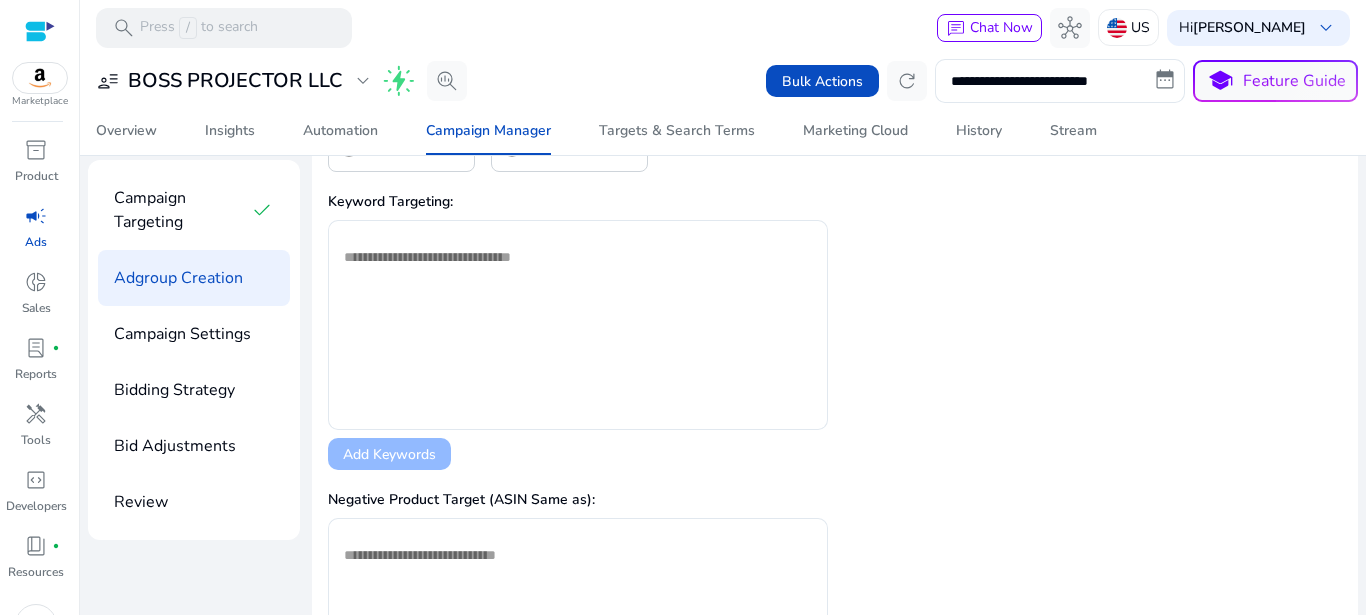 scroll, scrollTop: 1305, scrollLeft: 0, axis: vertical 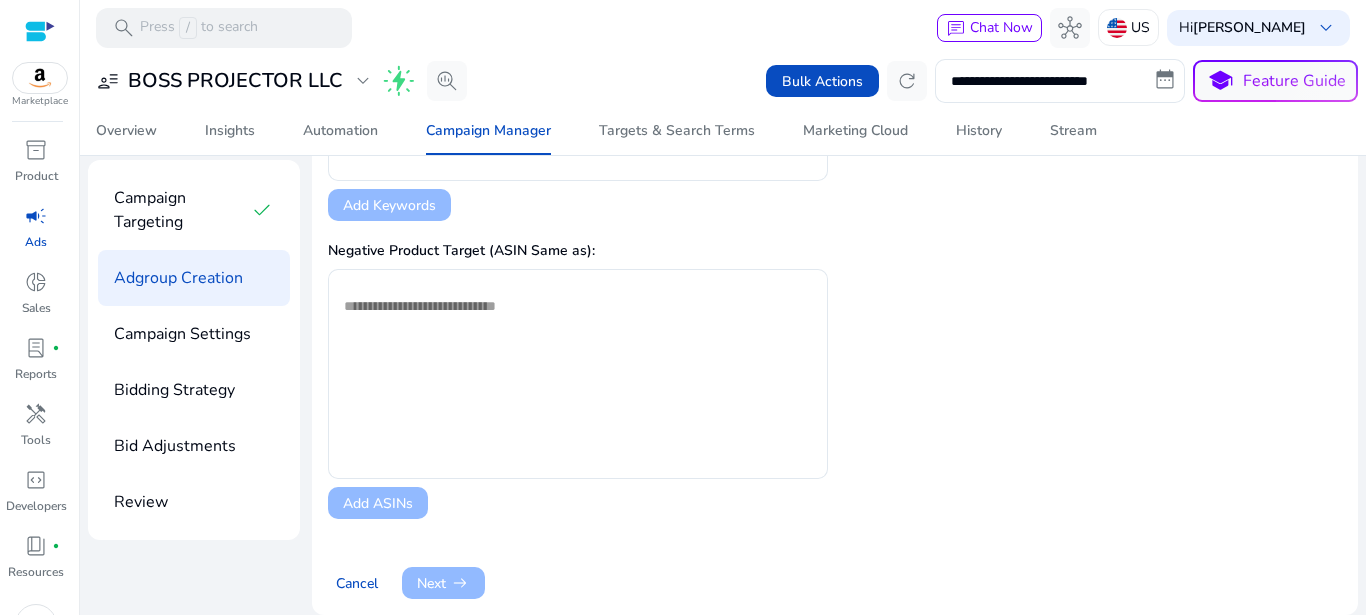 click 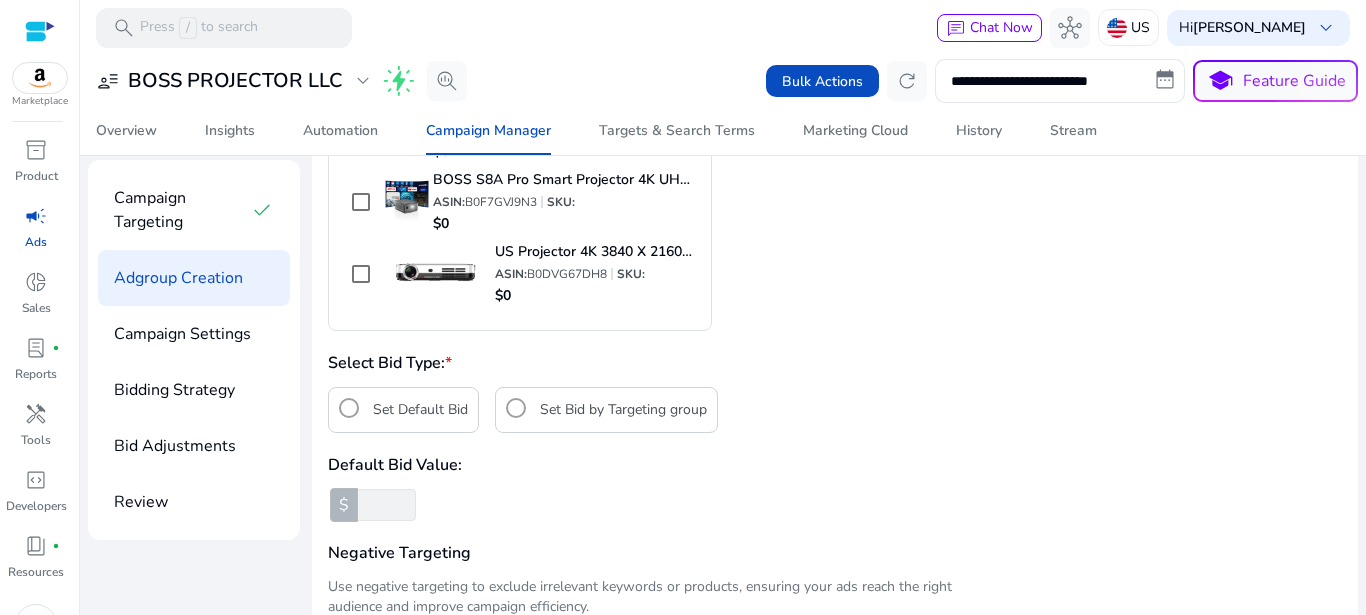 scroll, scrollTop: 249, scrollLeft: 0, axis: vertical 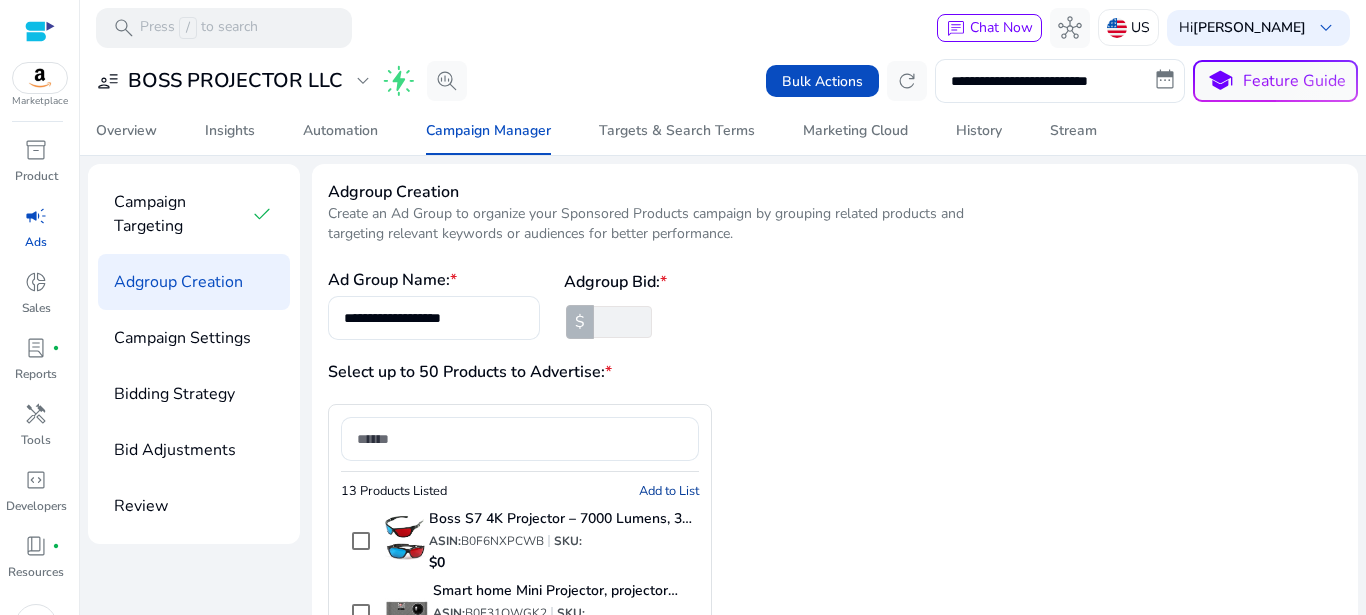 click on "**" at bounding box center (621, 322) 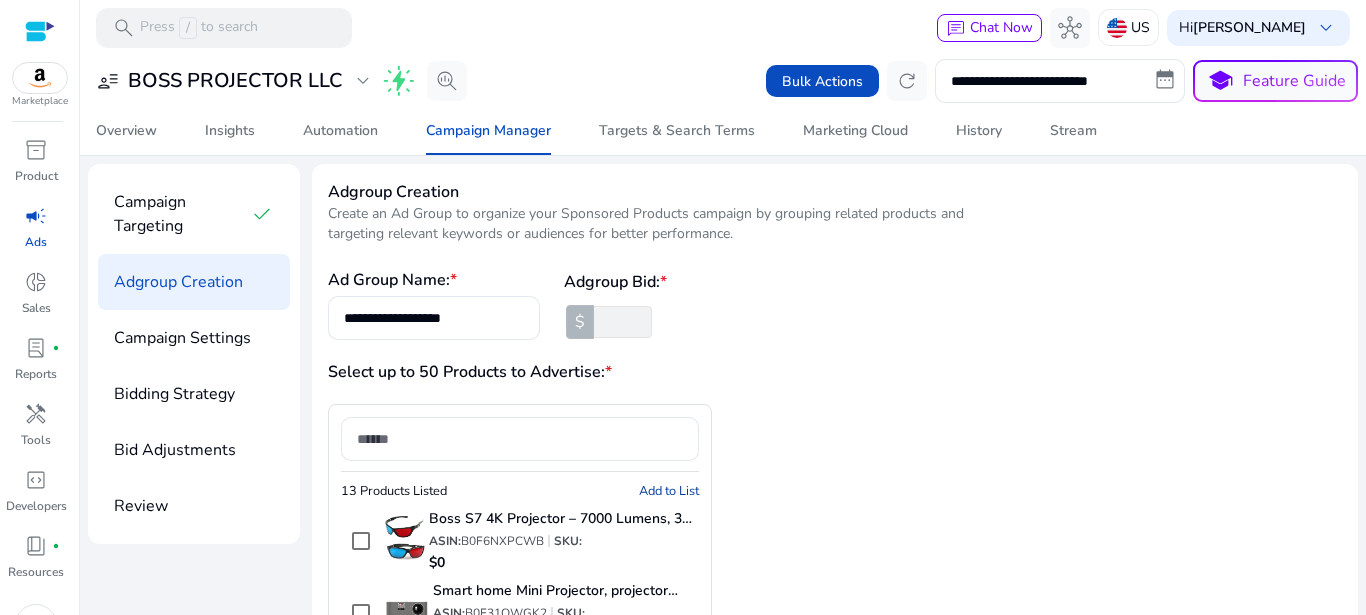 click on "*" at bounding box center (621, 322) 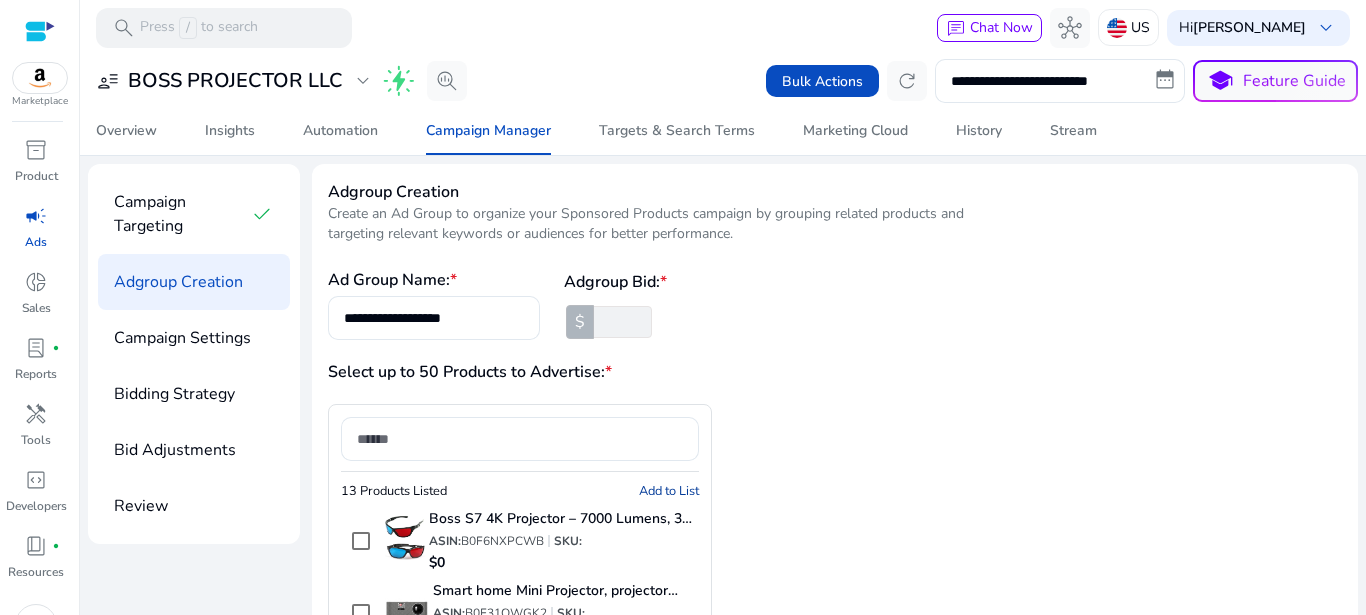 drag, startPoint x: 617, startPoint y: 318, endPoint x: 601, endPoint y: 317, distance: 16.03122 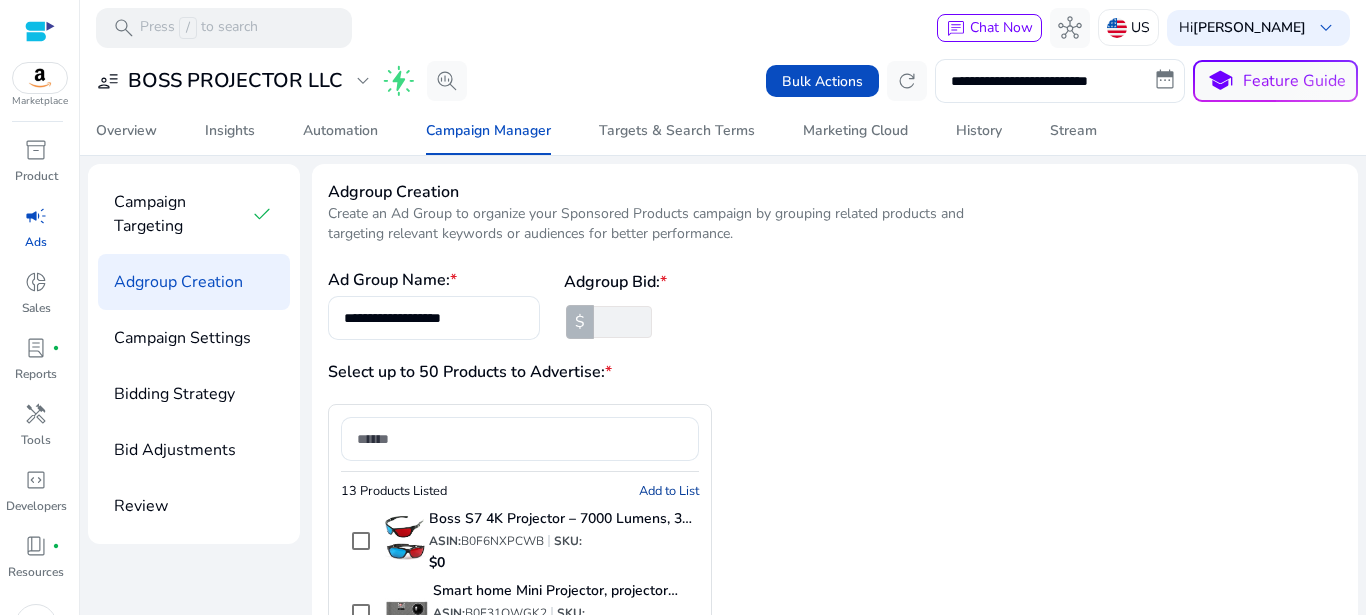 click on "*" at bounding box center (621, 322) 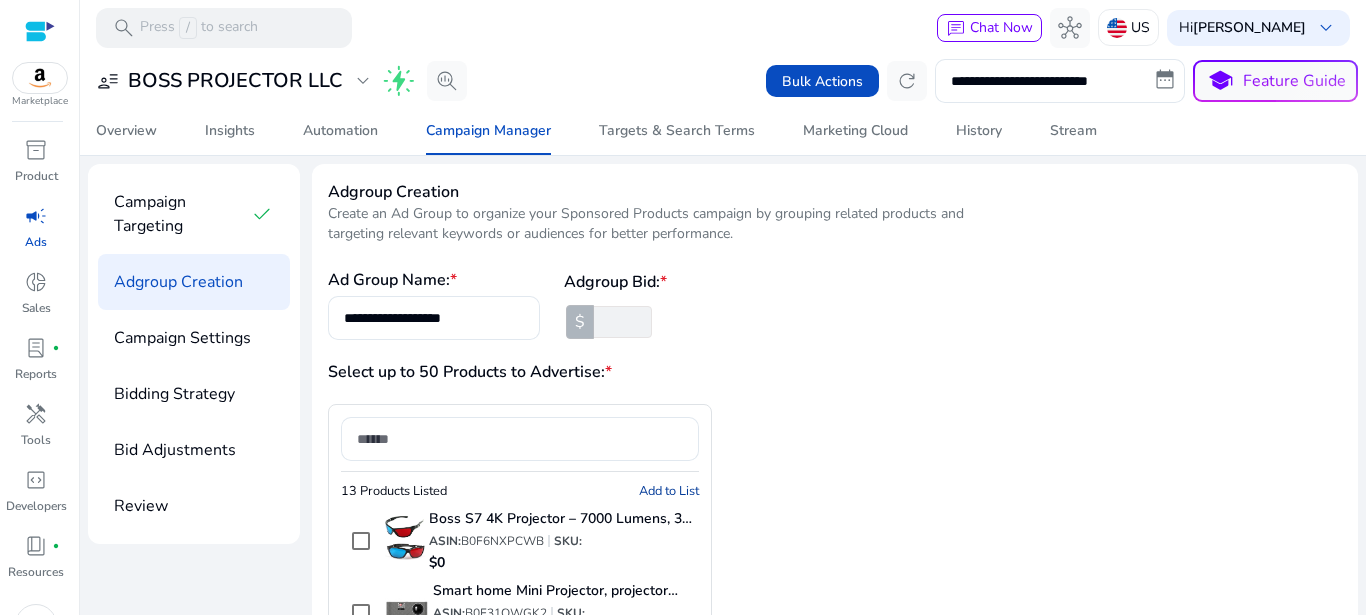 type on "**" 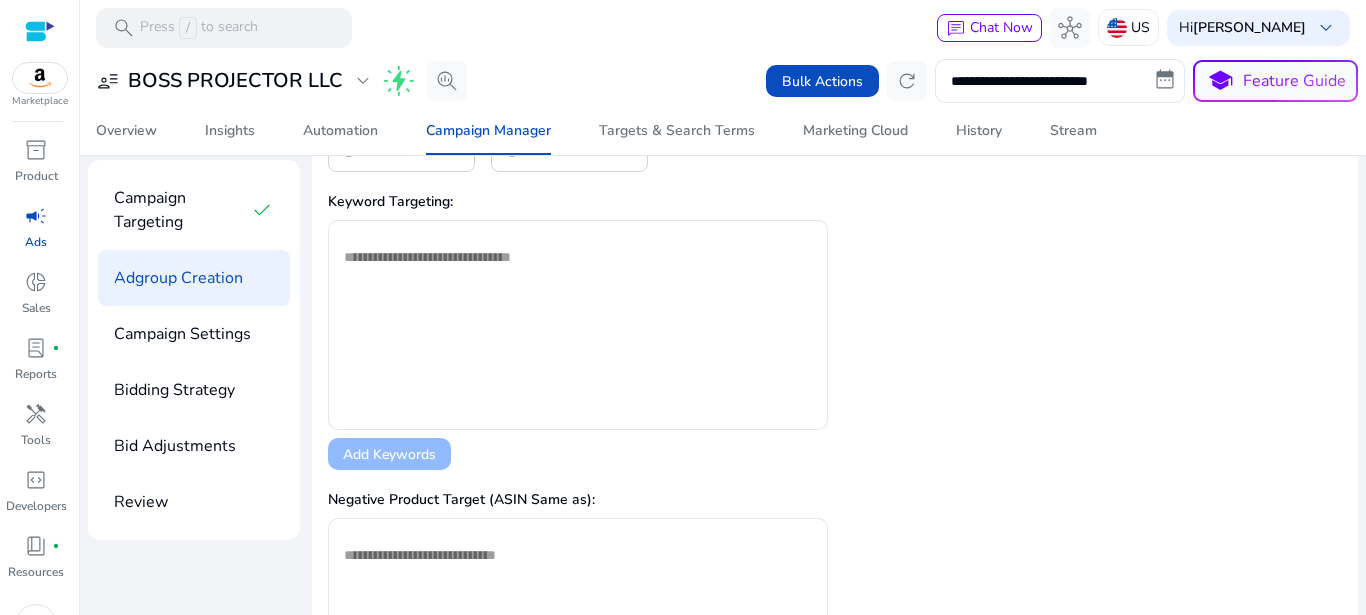 scroll, scrollTop: 528, scrollLeft: 0, axis: vertical 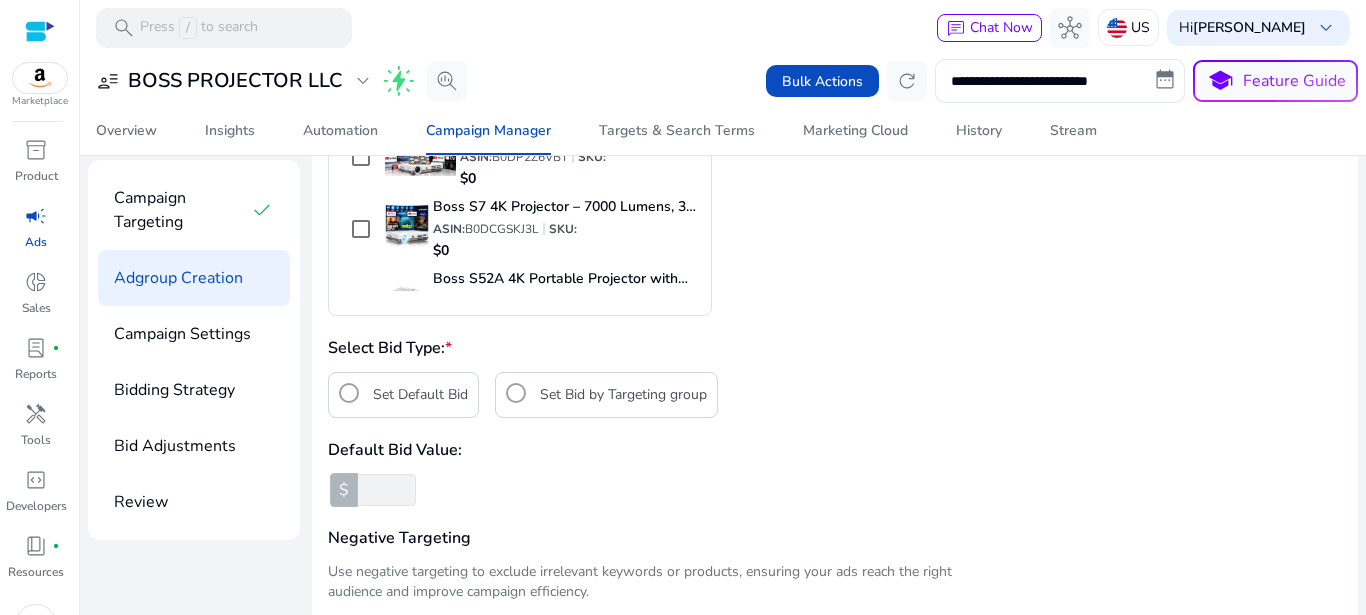 click on "Set Bid by Targeting group" at bounding box center [623, 395] 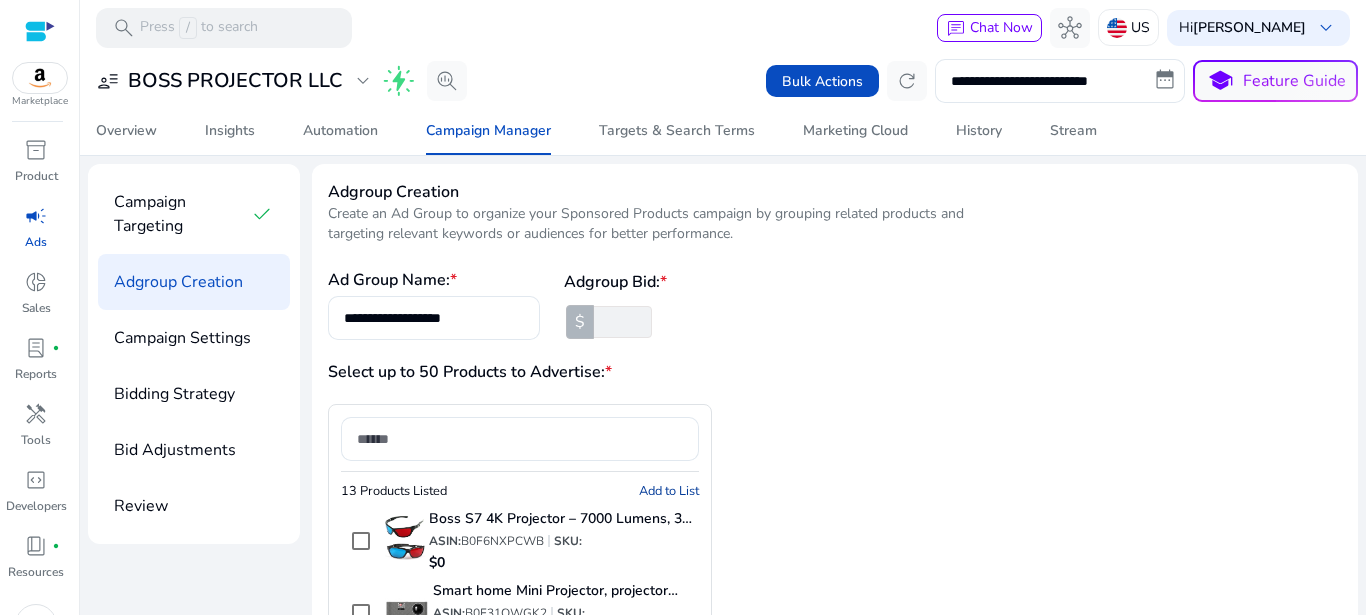 click on "**" at bounding box center (621, 322) 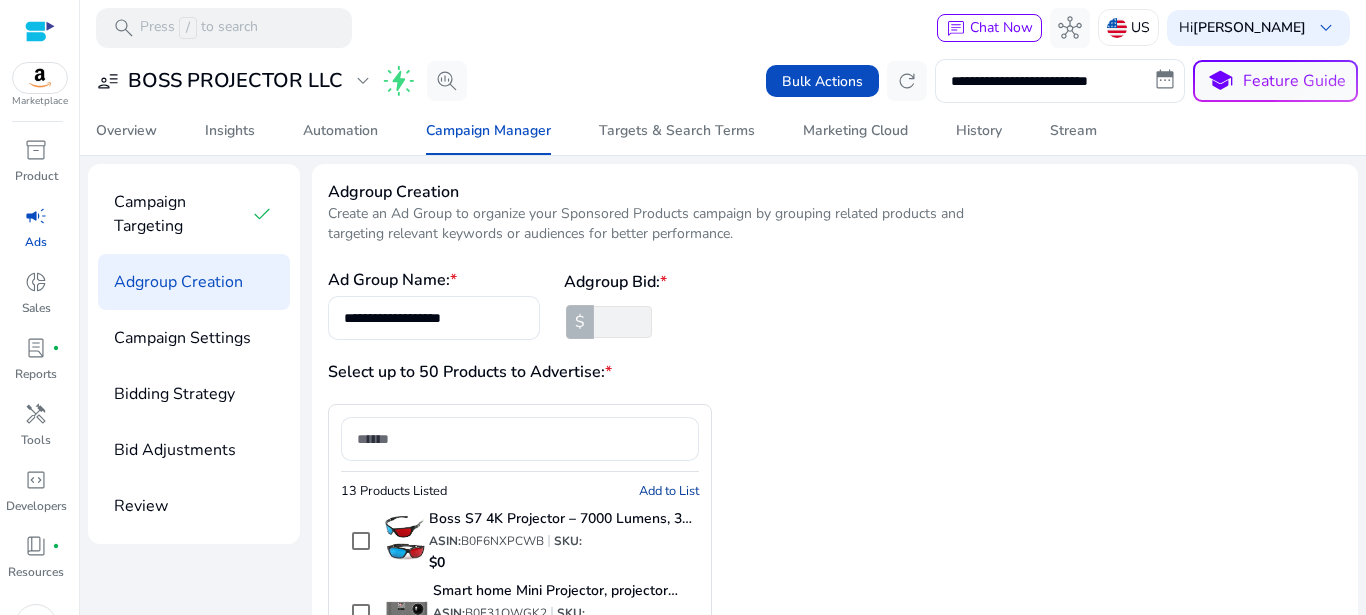 click on "**********" at bounding box center (835, 304) 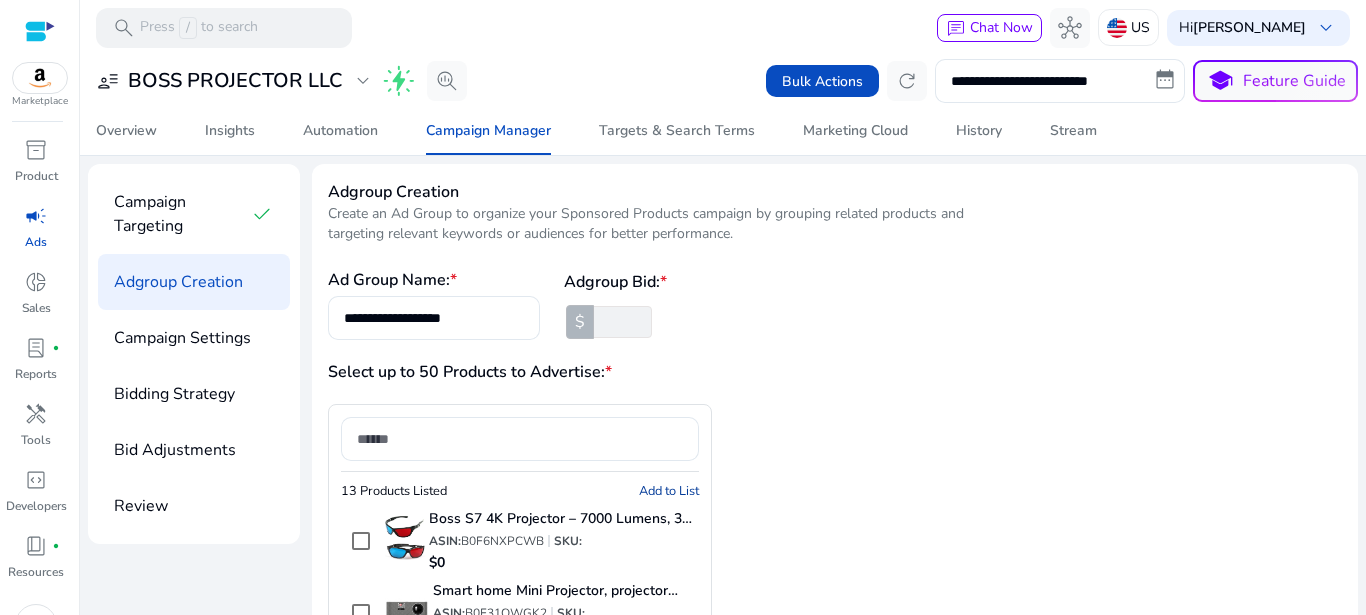 click on "Boss S7 4K Projector – 7000 Lumens, 3D Android Smart Projector - 3840x2160 Resolution, Free Projector Screen, Free mount, 300" Display, Bluetooth & Wi-Fi – Home Theater (Glasses) (B0F6NXPCWB)" at bounding box center [553, 457] 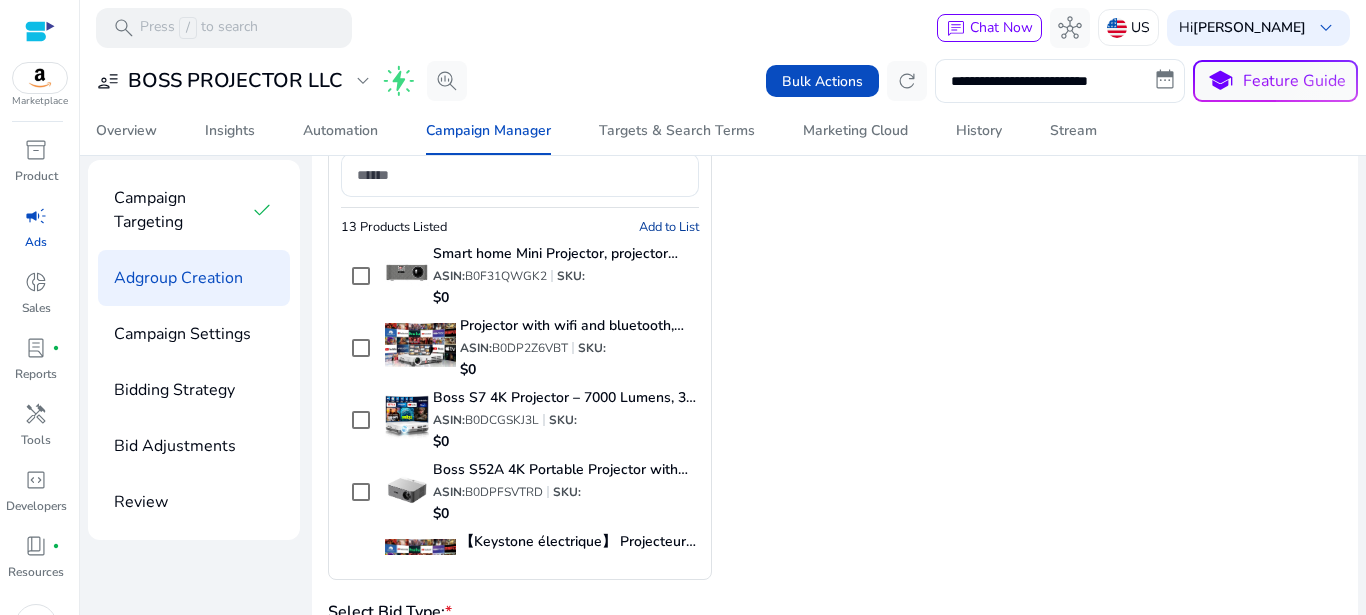 scroll, scrollTop: 108, scrollLeft: 0, axis: vertical 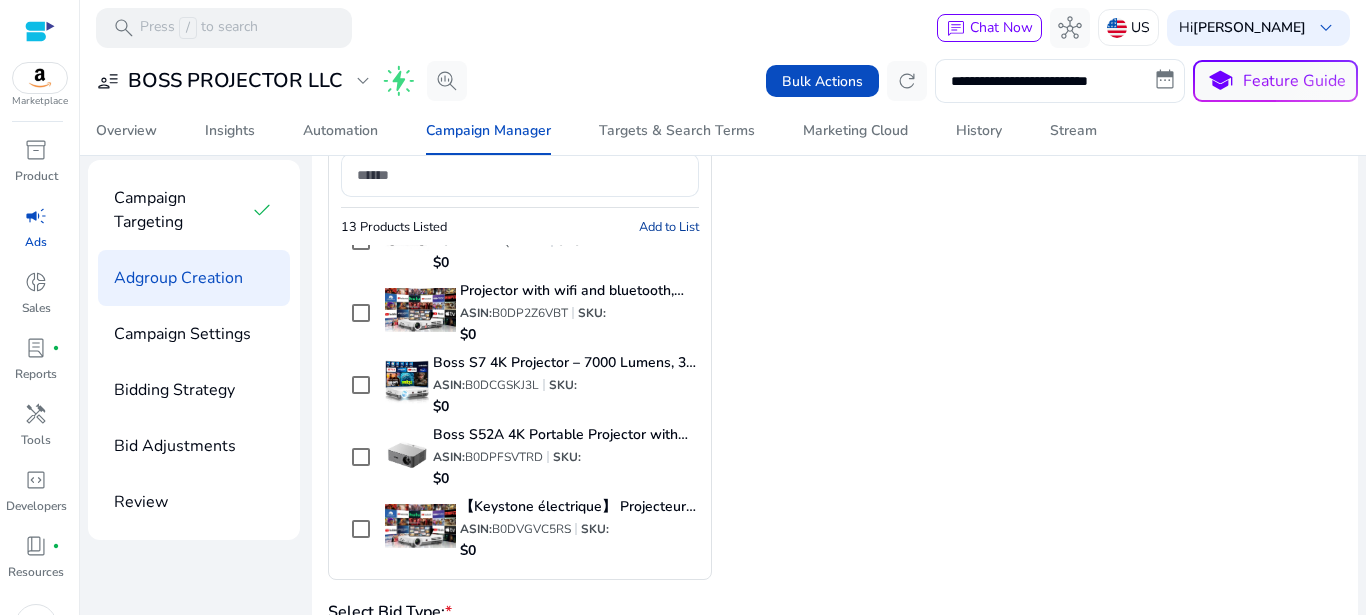 click on "Add to List" at bounding box center (669, 227) 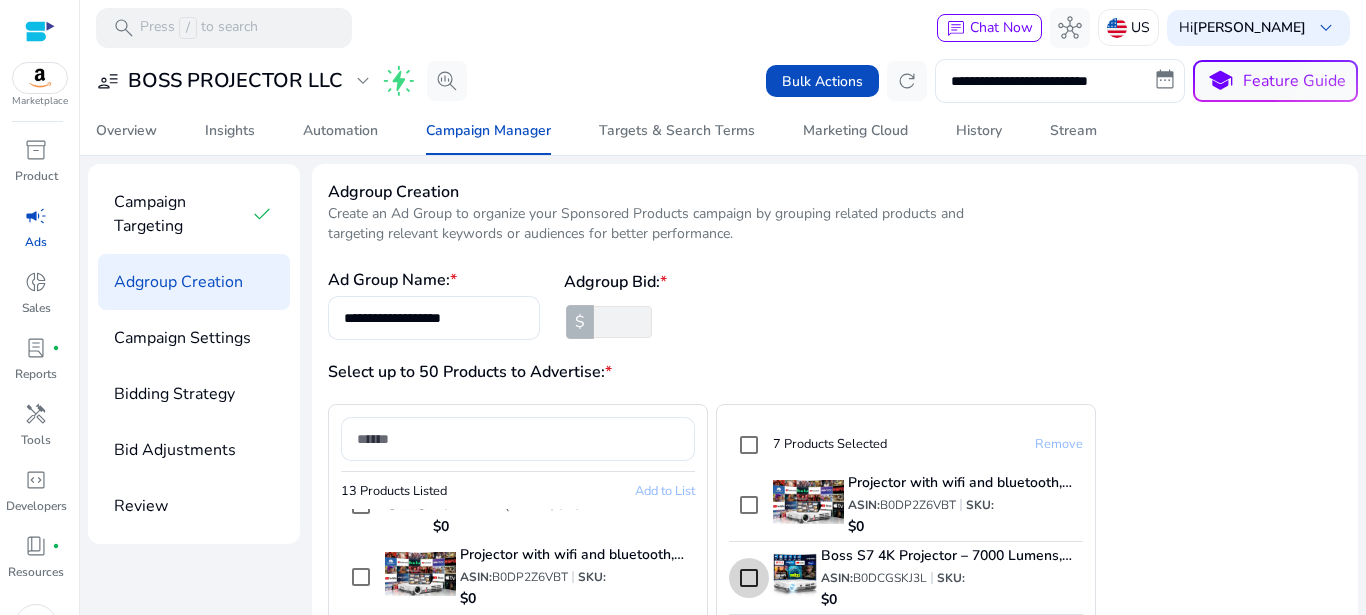 scroll, scrollTop: 528, scrollLeft: 0, axis: vertical 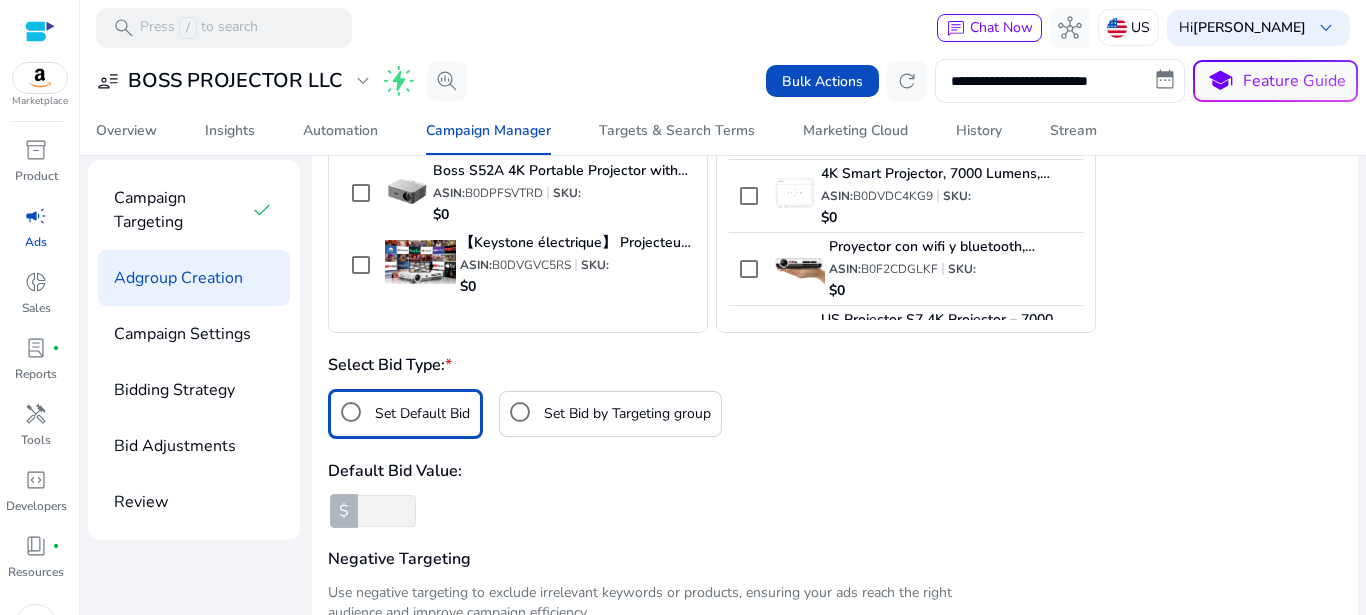 click on "Set Bid by Targeting group" at bounding box center (605, 412) 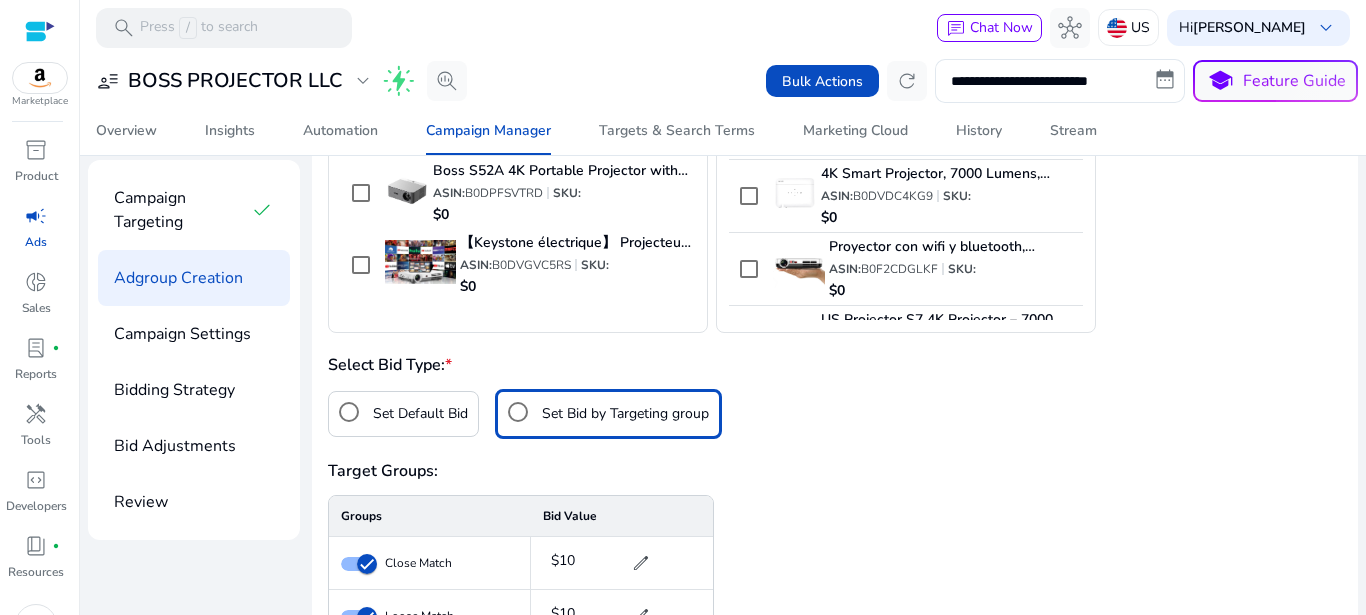 click on "Set Default Bid" at bounding box center (398, 412) 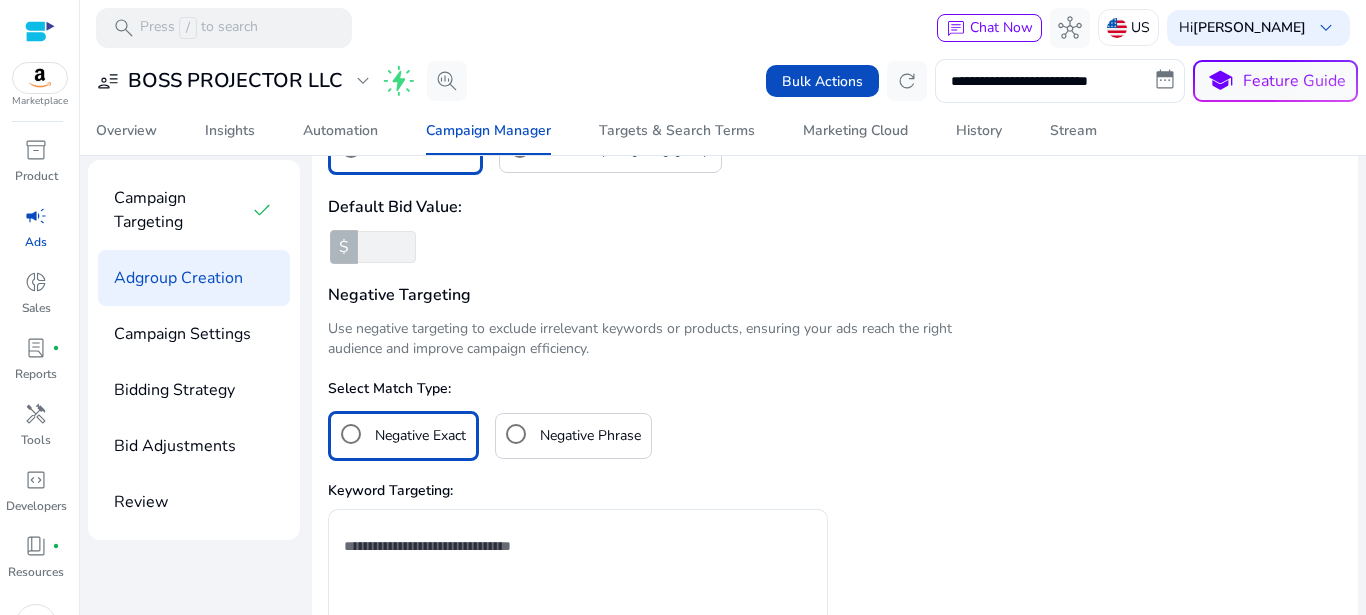 scroll, scrollTop: 660, scrollLeft: 0, axis: vertical 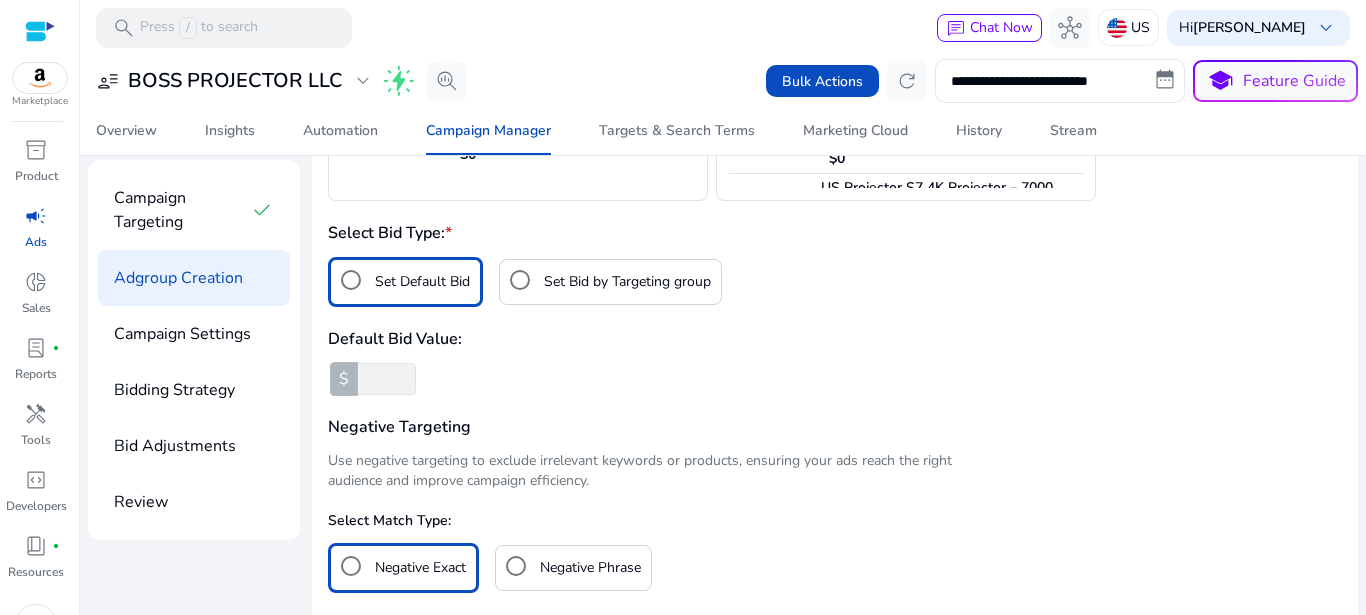 click on "Set Bid by Targeting group" at bounding box center [627, 282] 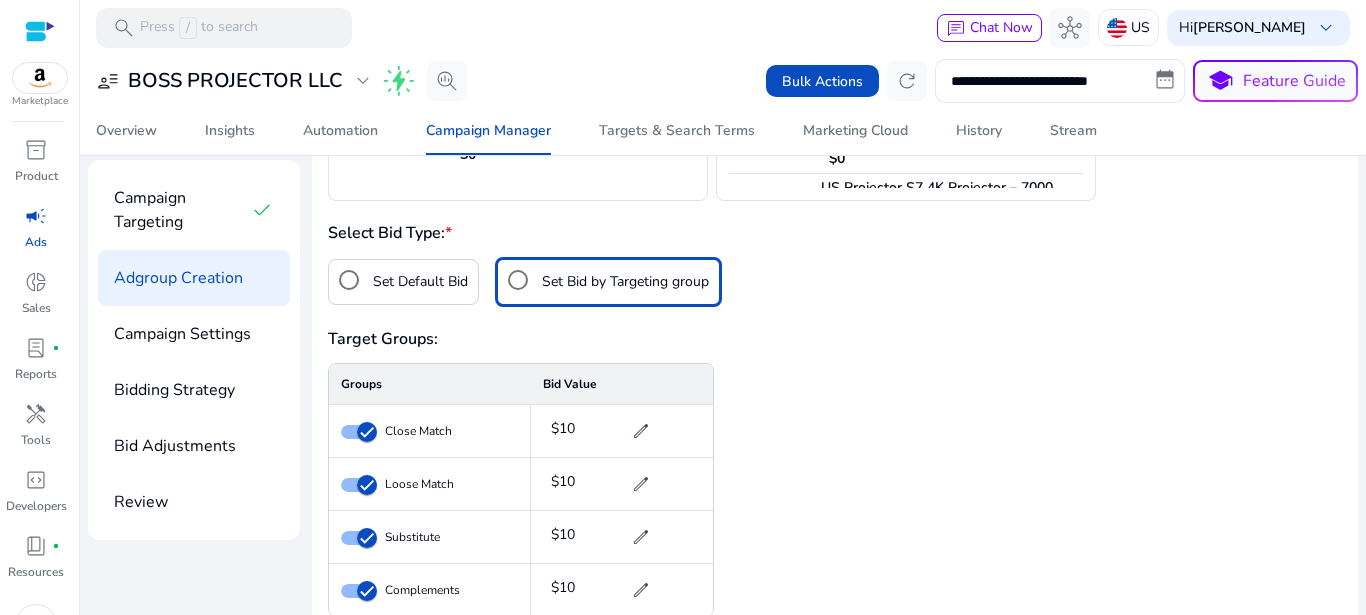 click on "Set Default Bid" at bounding box center (398, 280) 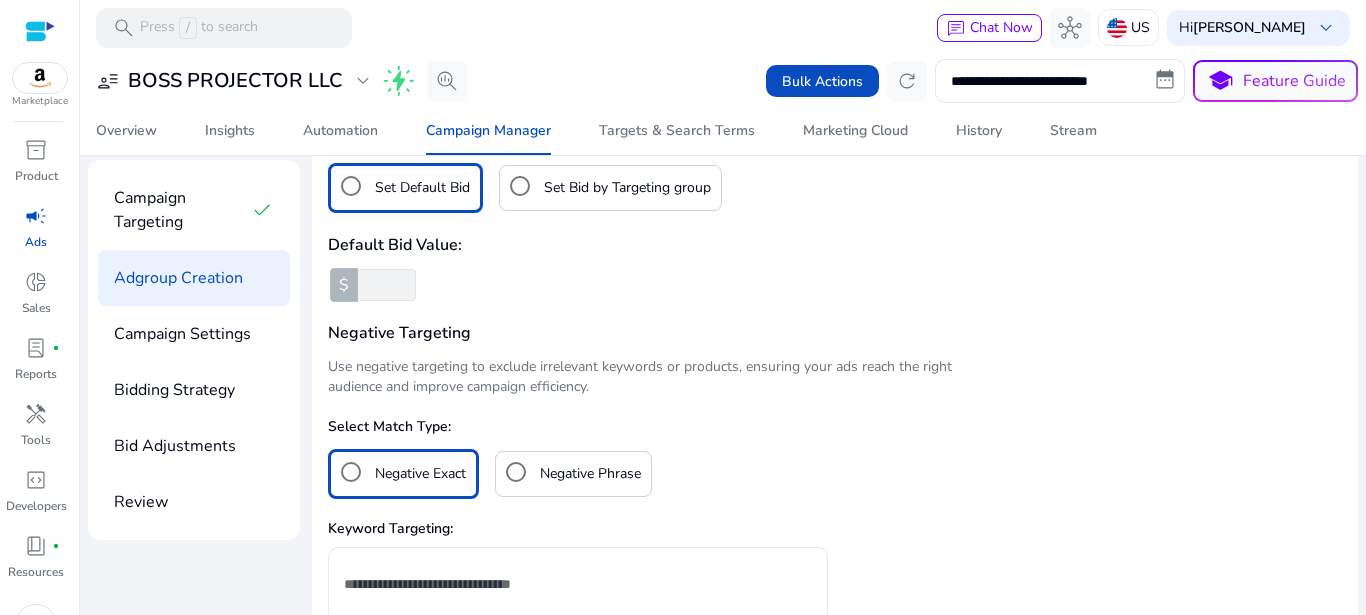 scroll, scrollTop: 792, scrollLeft: 0, axis: vertical 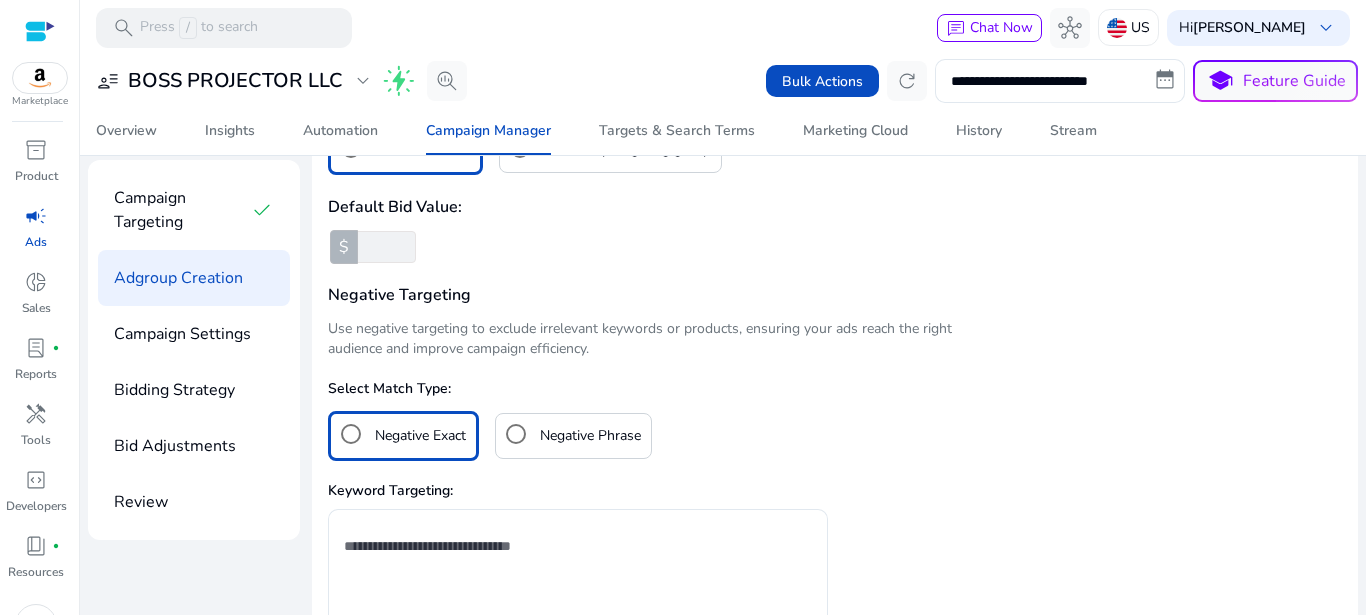 click on "Negative Phrase" at bounding box center (590, 436) 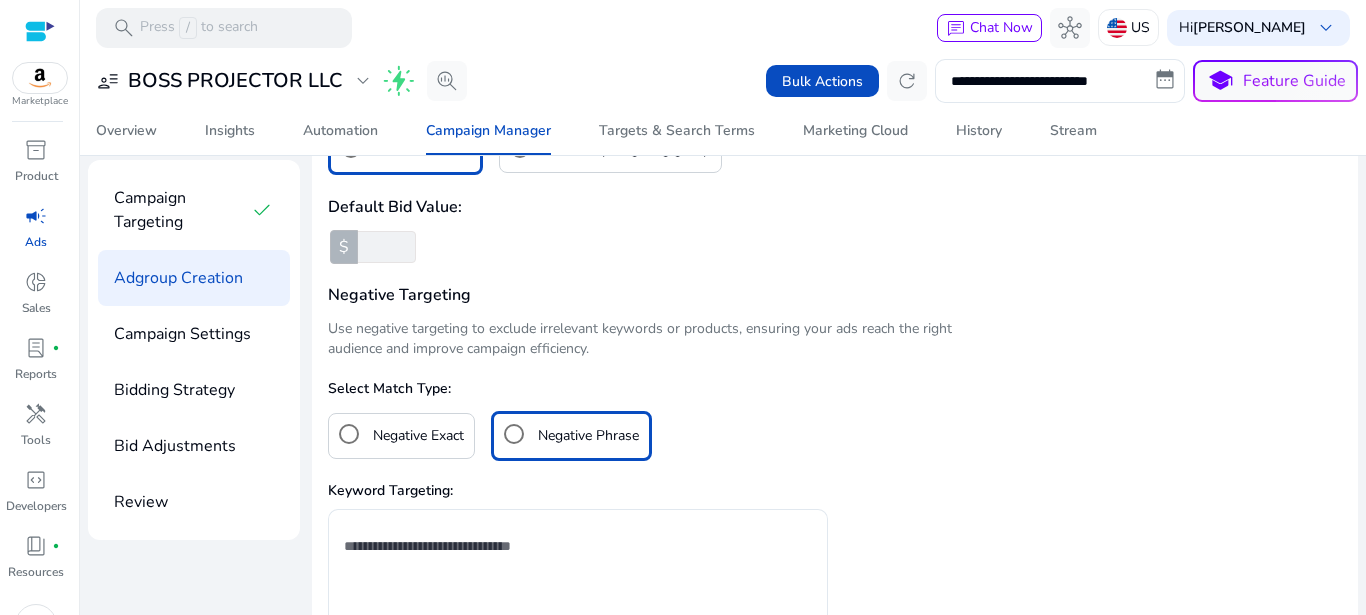 click on "Negative Exact" at bounding box center (396, 434) 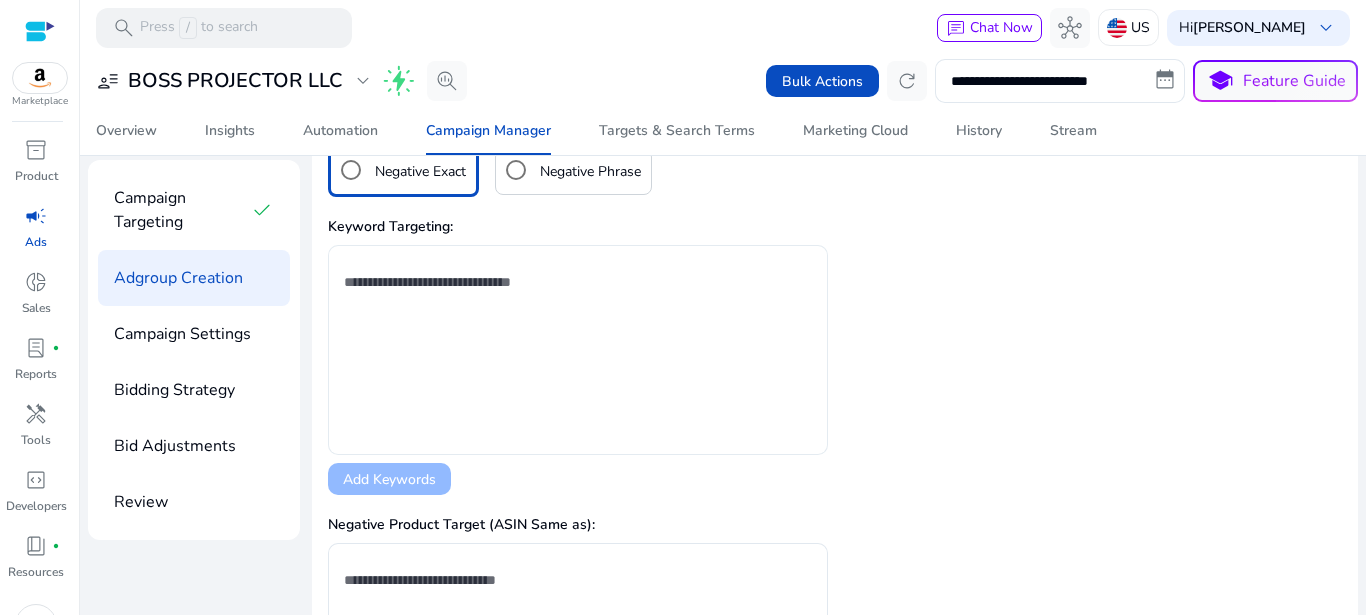 scroll, scrollTop: 1330, scrollLeft: 0, axis: vertical 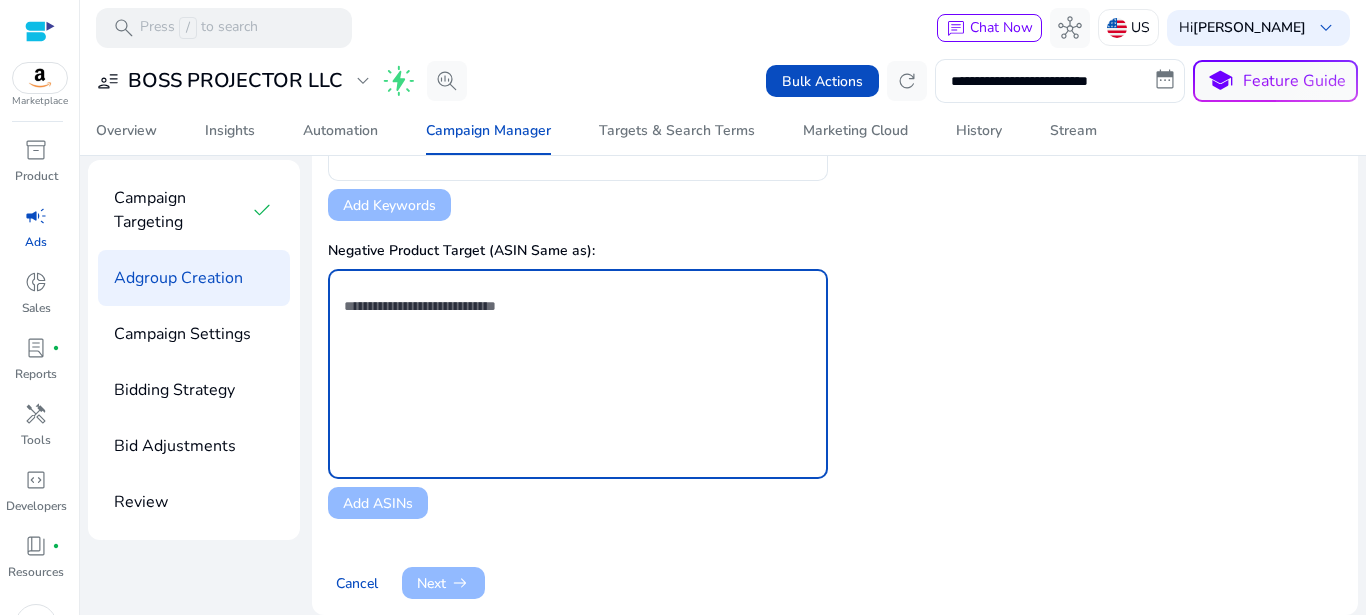 click at bounding box center [578, 317] 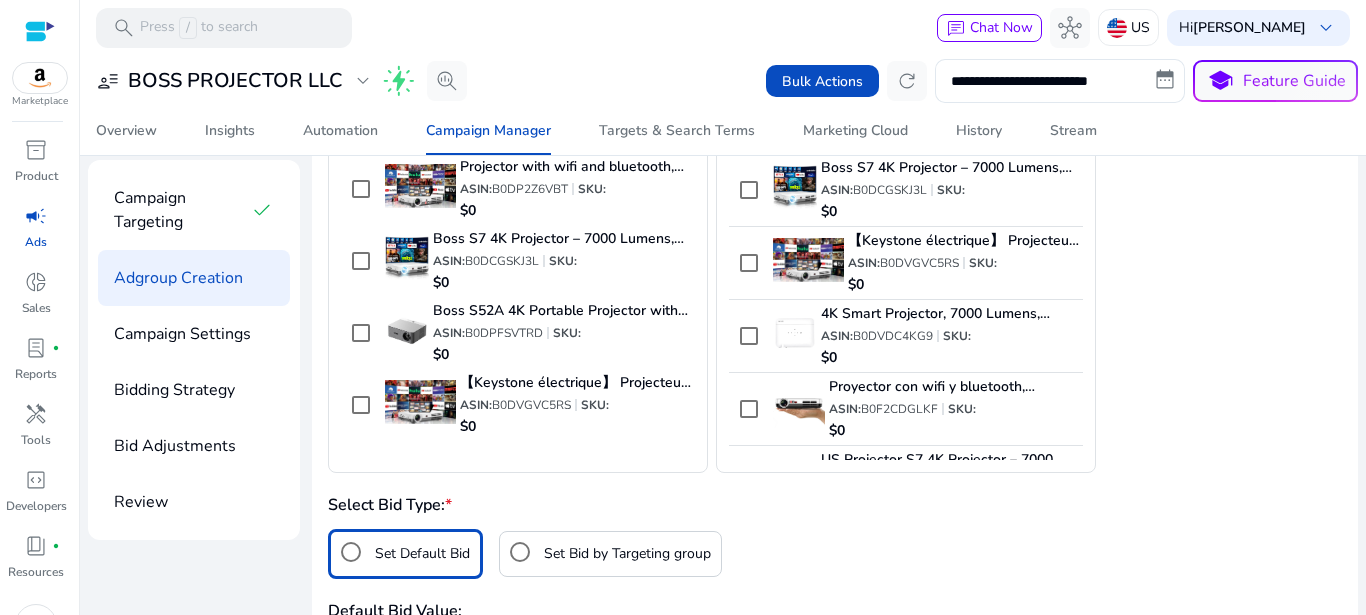 scroll, scrollTop: 142, scrollLeft: 0, axis: vertical 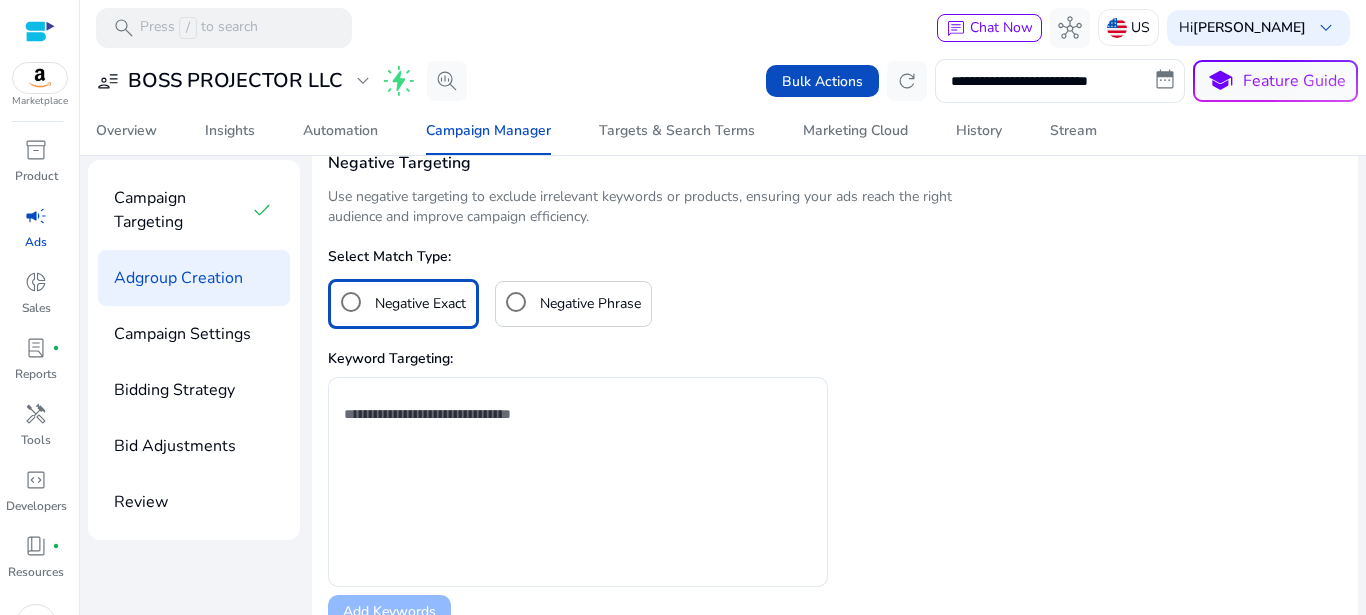 click on "Negative Phrase" at bounding box center [590, 304] 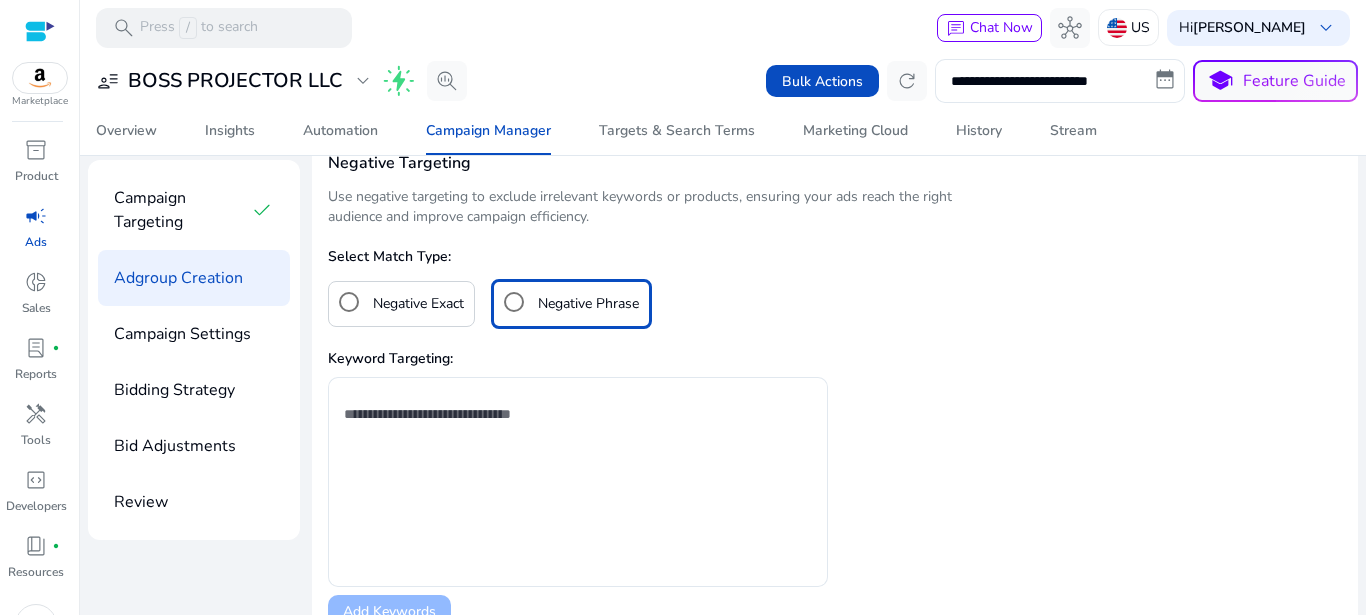 drag, startPoint x: 415, startPoint y: 285, endPoint x: 403, endPoint y: 285, distance: 12 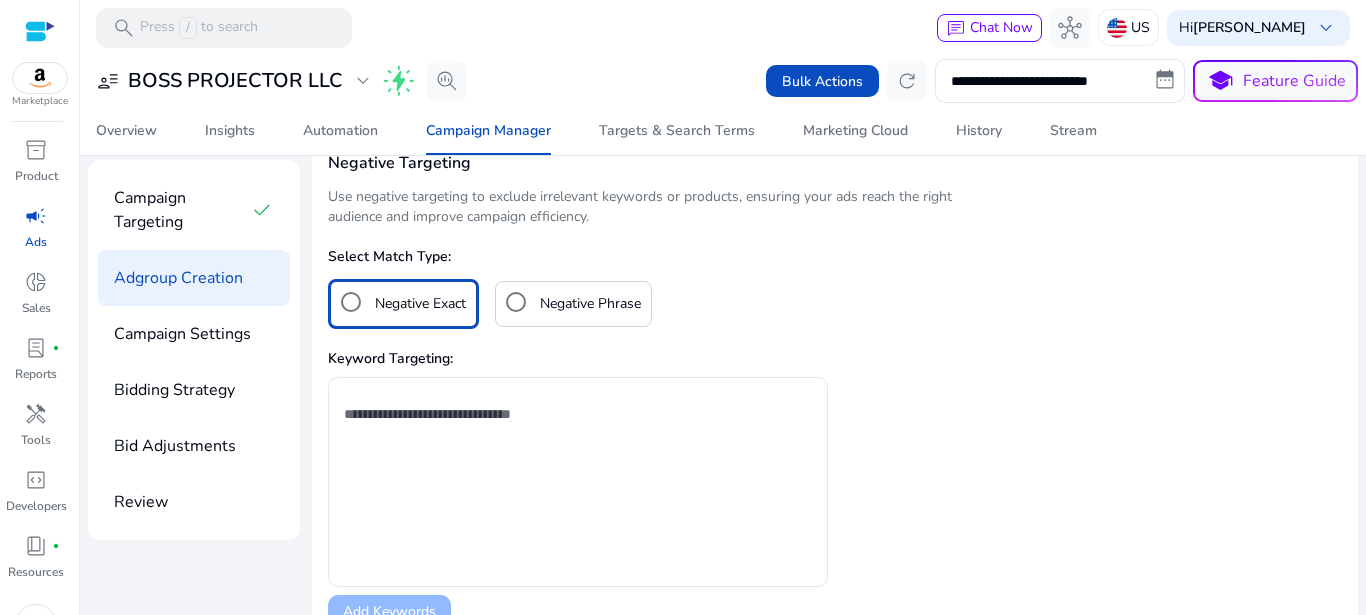 click on "Negative Phrase" at bounding box center (568, 302) 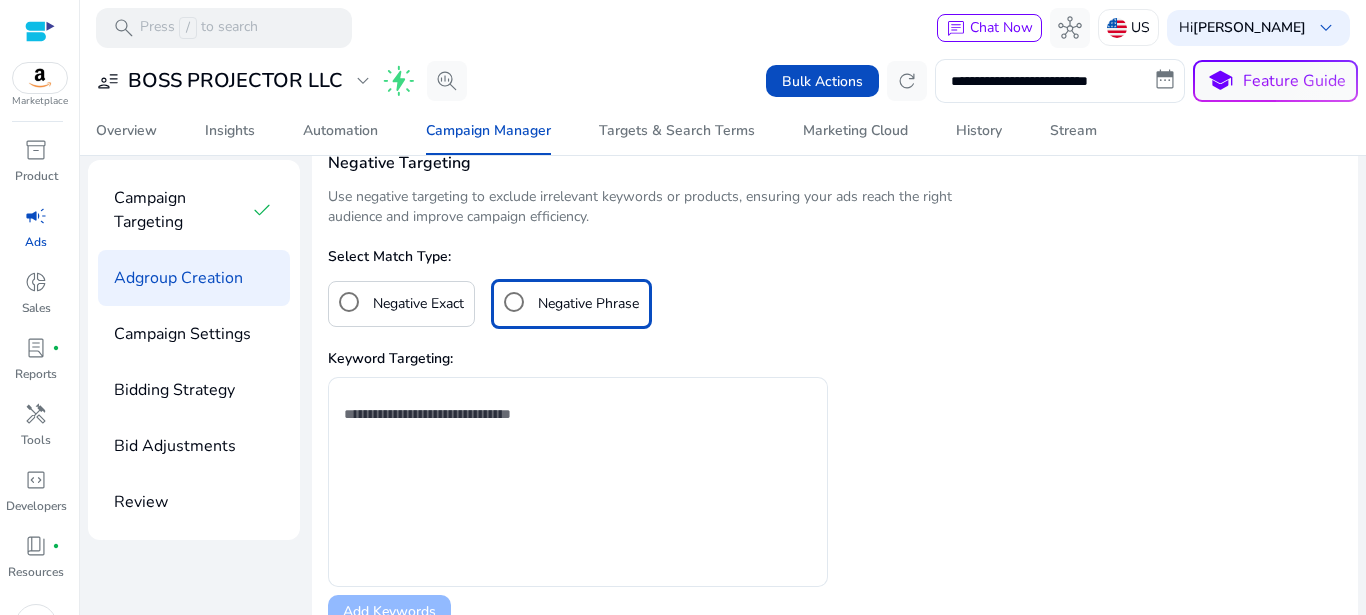 click on "Negative Exact" at bounding box center (401, 304) 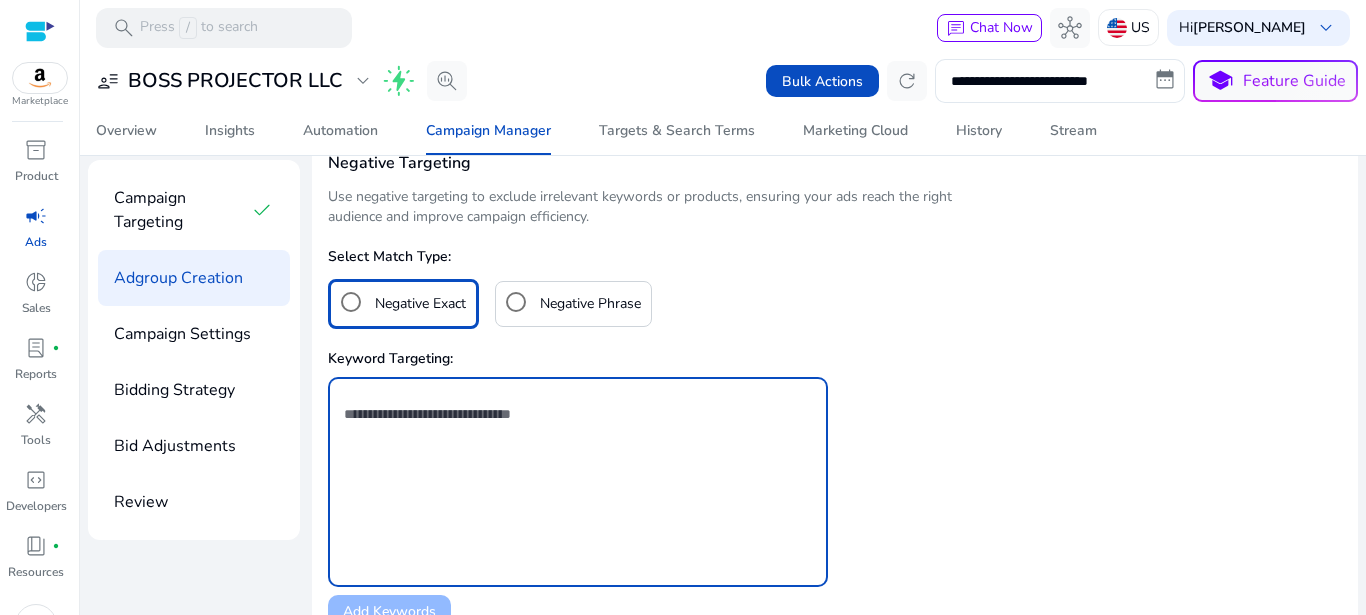 click at bounding box center [578, 458] 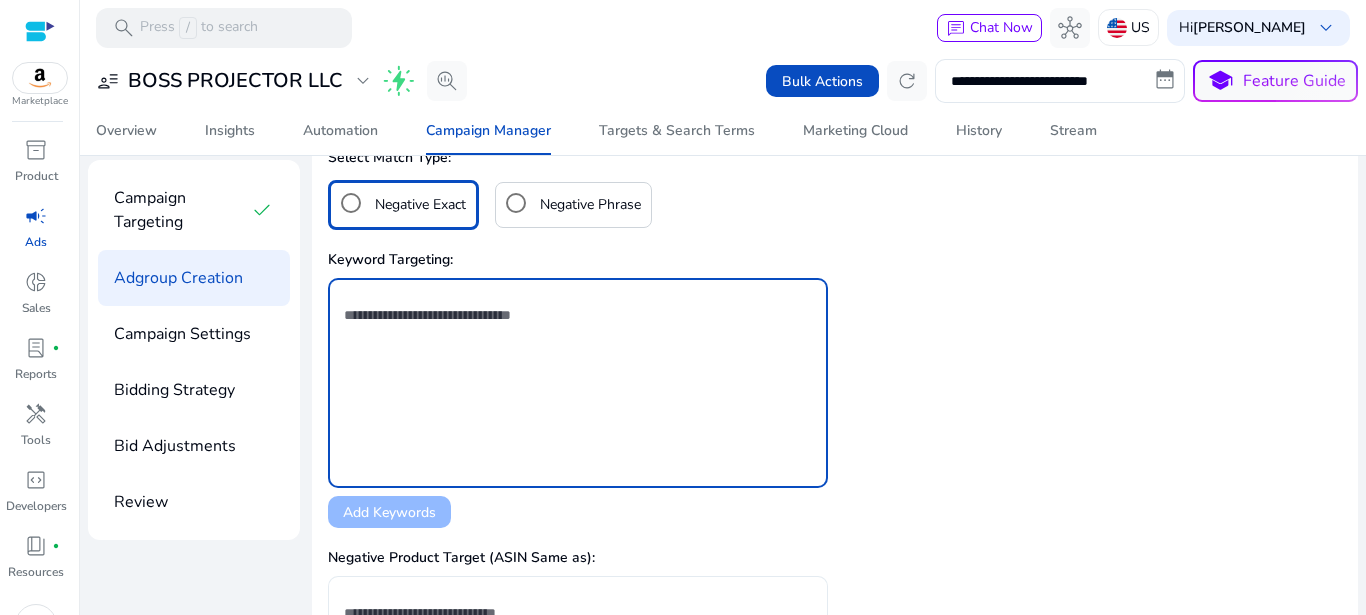 scroll, scrollTop: 934, scrollLeft: 0, axis: vertical 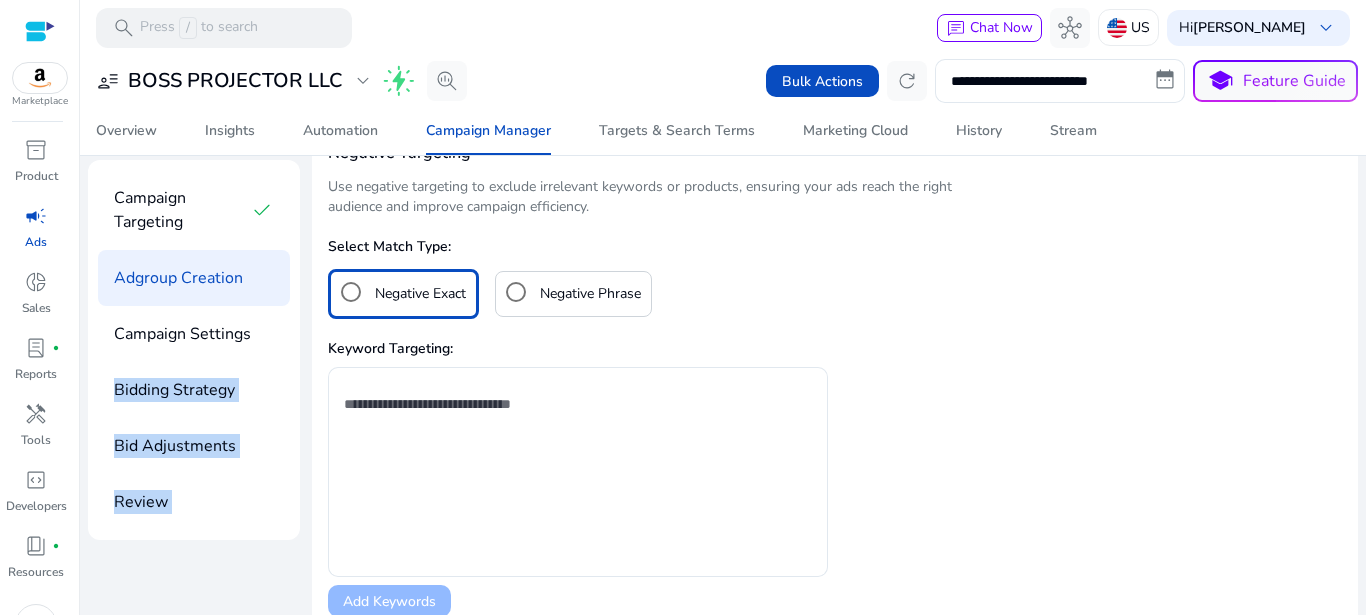 drag, startPoint x: 378, startPoint y: 358, endPoint x: 256, endPoint y: 358, distance: 122 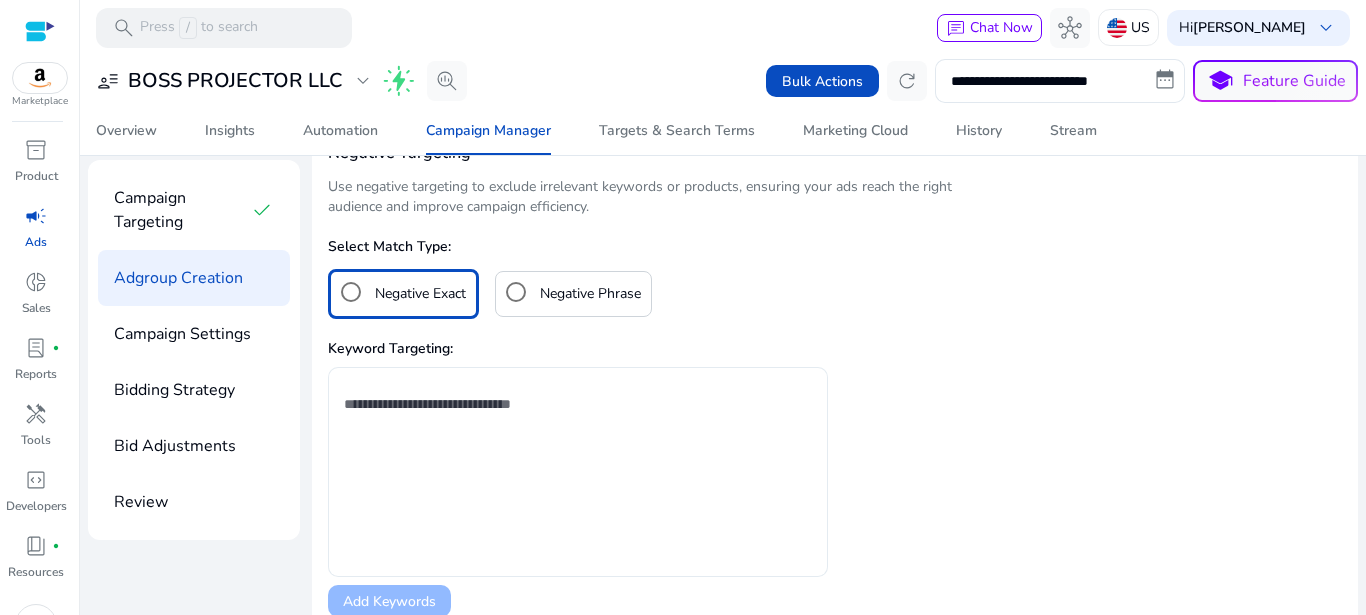 click at bounding box center [578, 448] 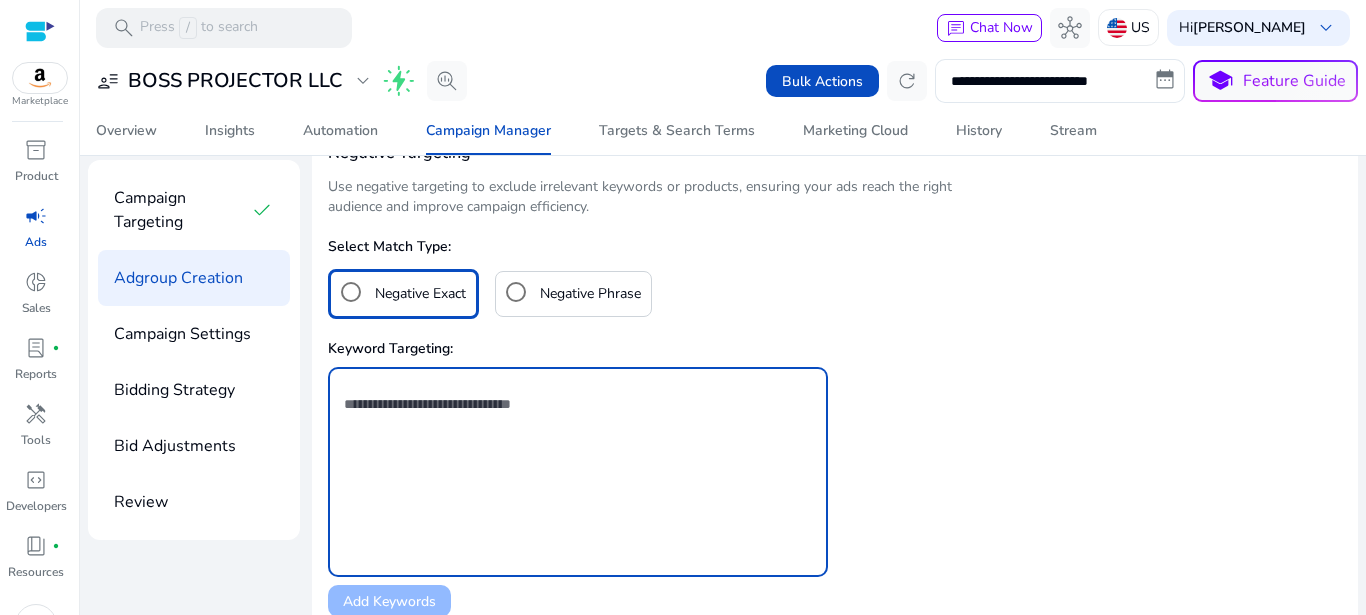 scroll, scrollTop: 1198, scrollLeft: 0, axis: vertical 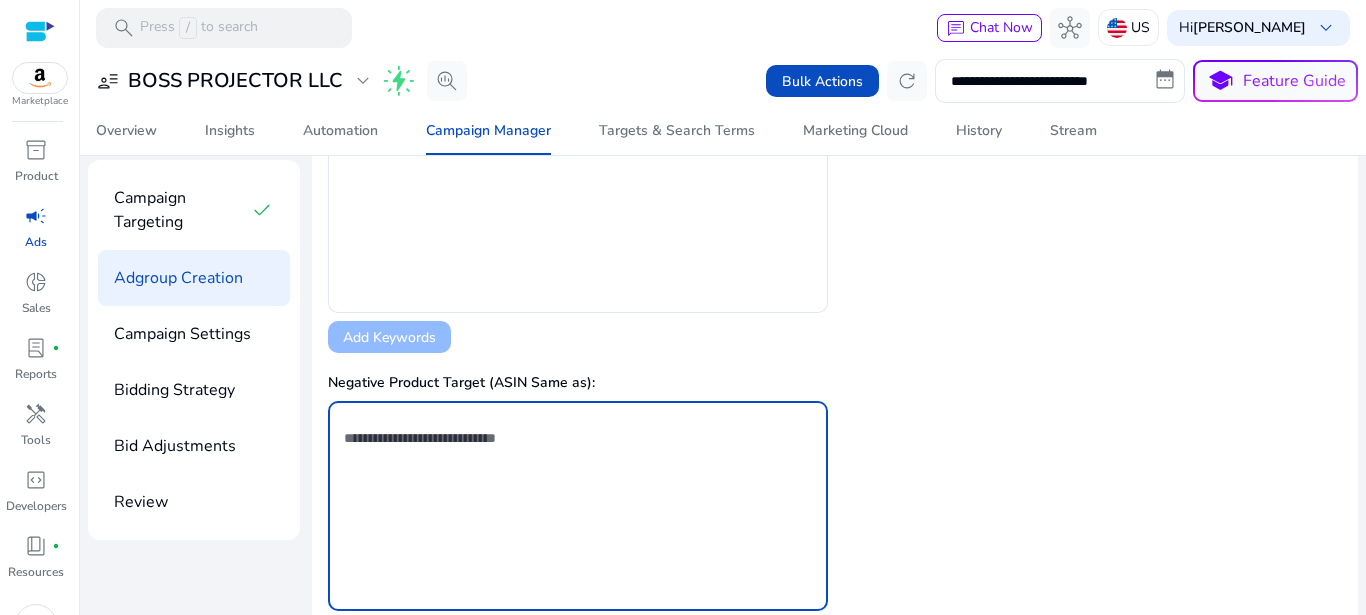 click at bounding box center [578, 449] 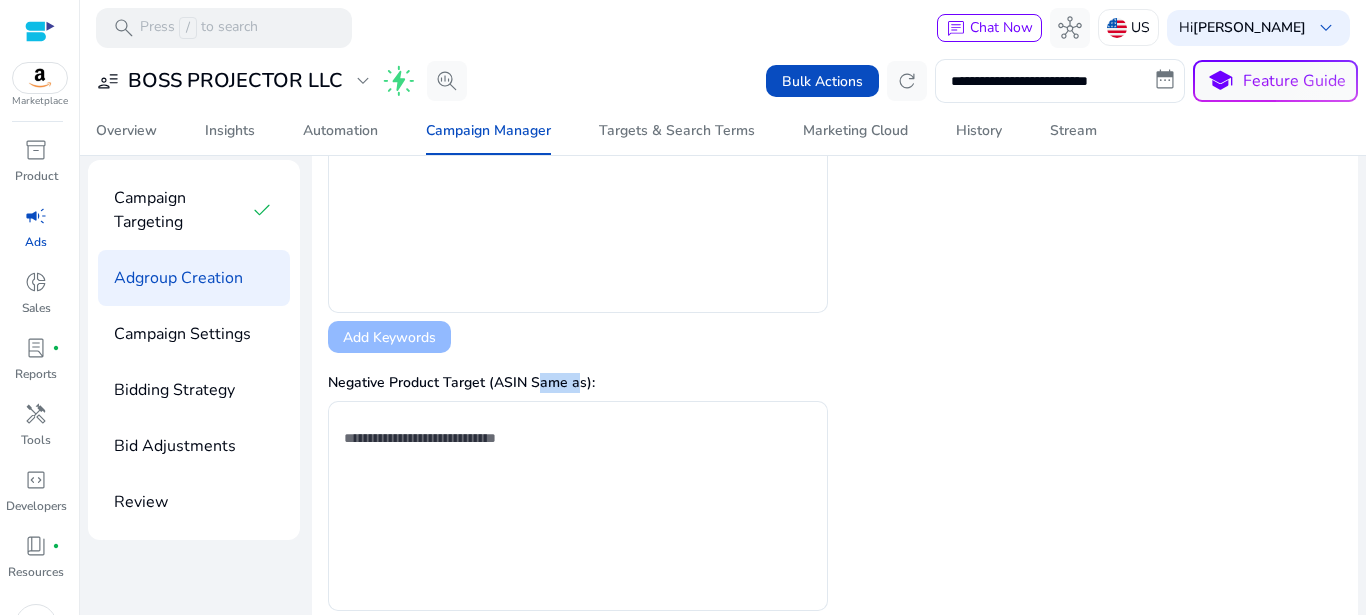 click on "Negative Product Target (ASIN Same as):" 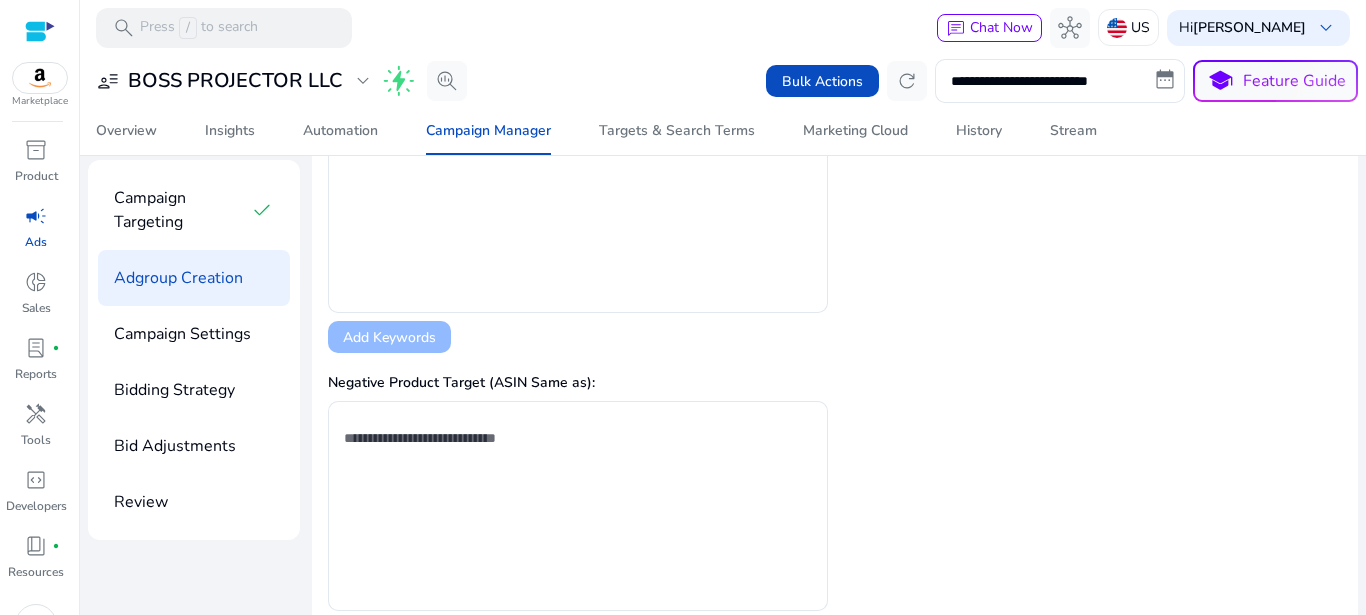 click on "Negative Product Target (ASIN Same as):" 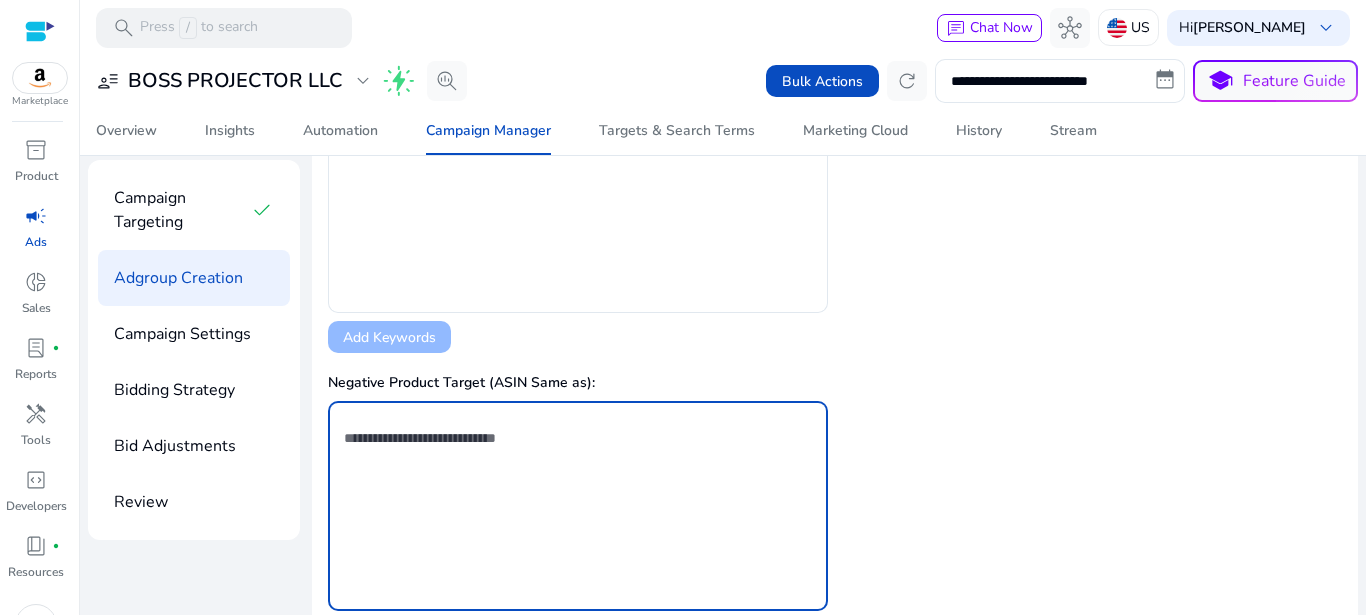 click at bounding box center (578, 449) 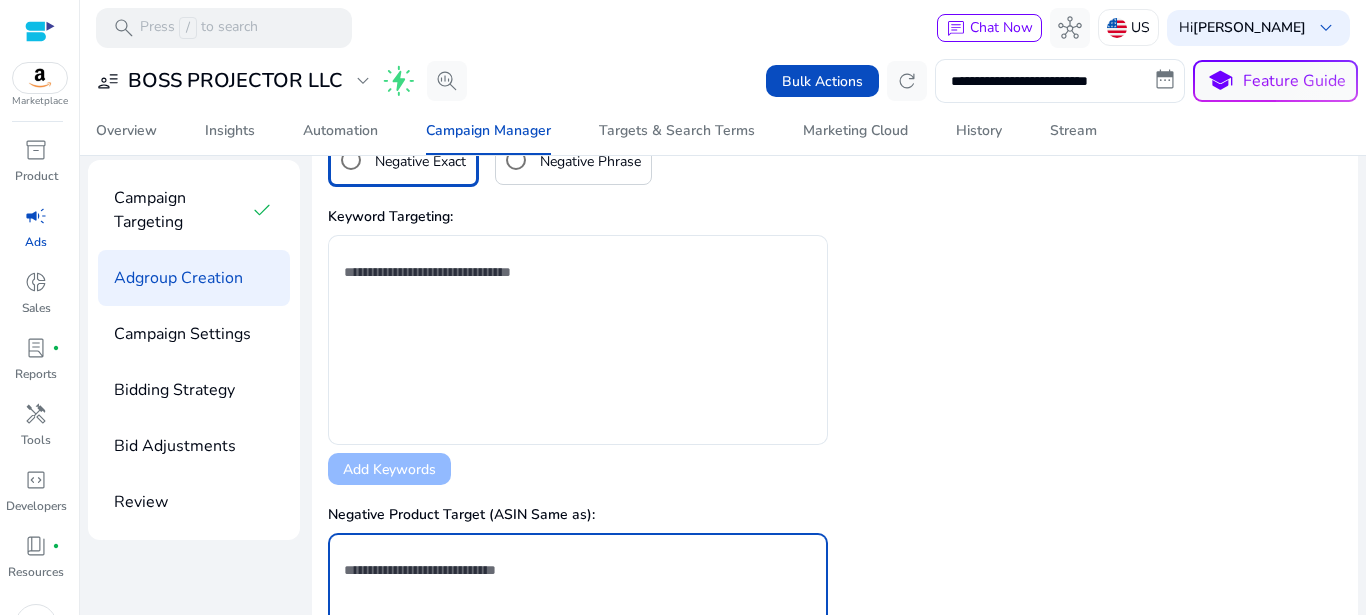 scroll, scrollTop: 1330, scrollLeft: 0, axis: vertical 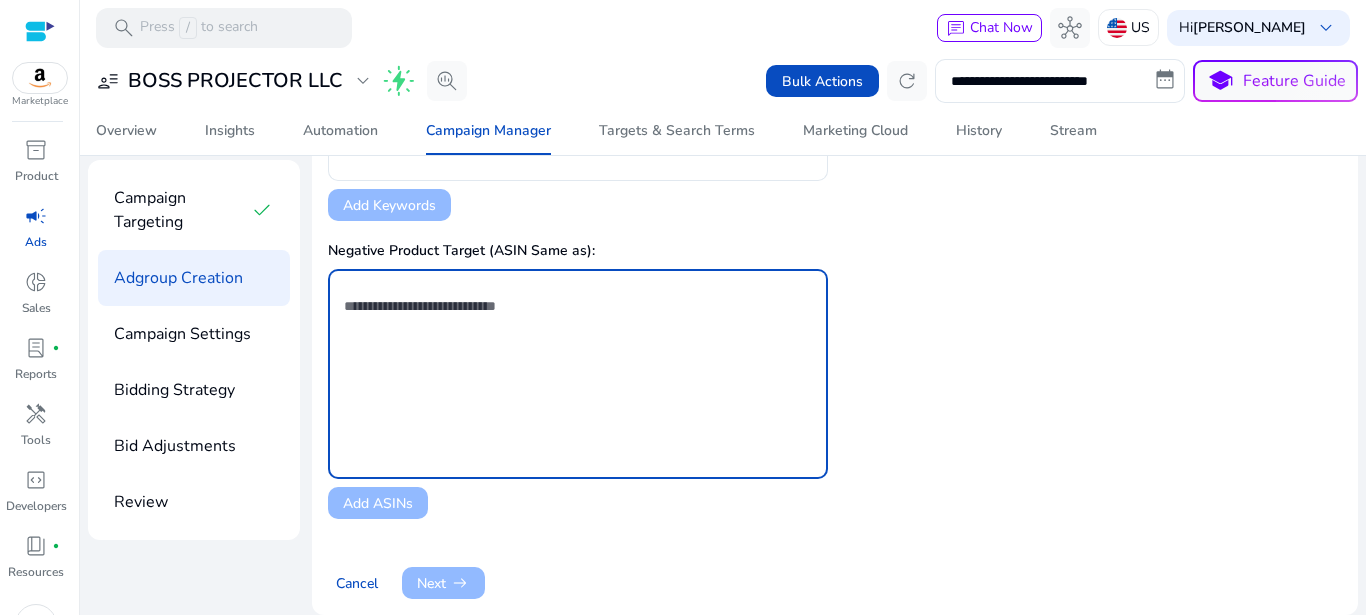 click at bounding box center (578, 317) 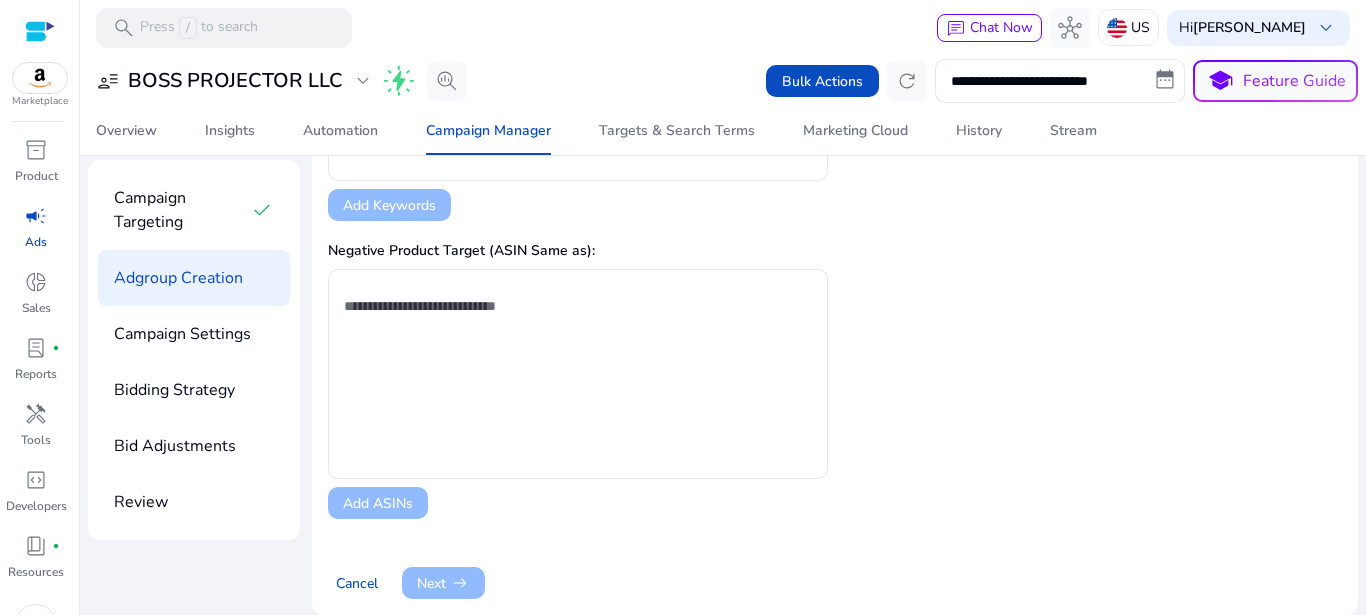 drag, startPoint x: 593, startPoint y: 249, endPoint x: 316, endPoint y: 259, distance: 277.18045 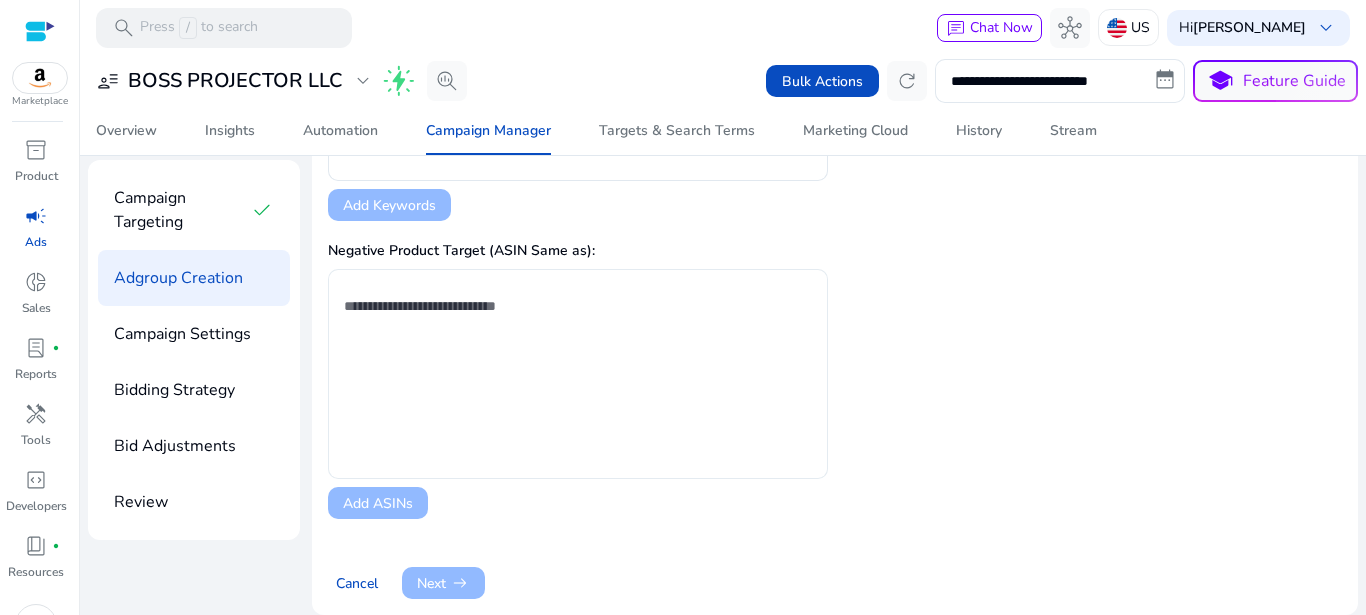 click at bounding box center (578, 317) 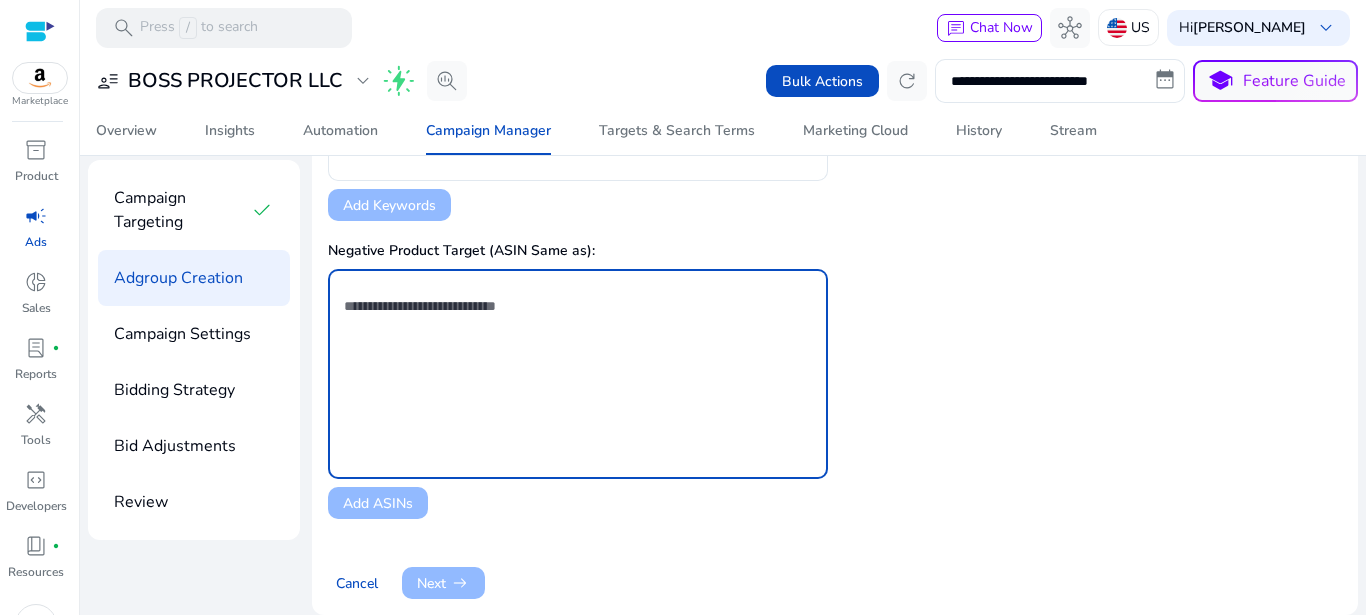 scroll, scrollTop: 1066, scrollLeft: 0, axis: vertical 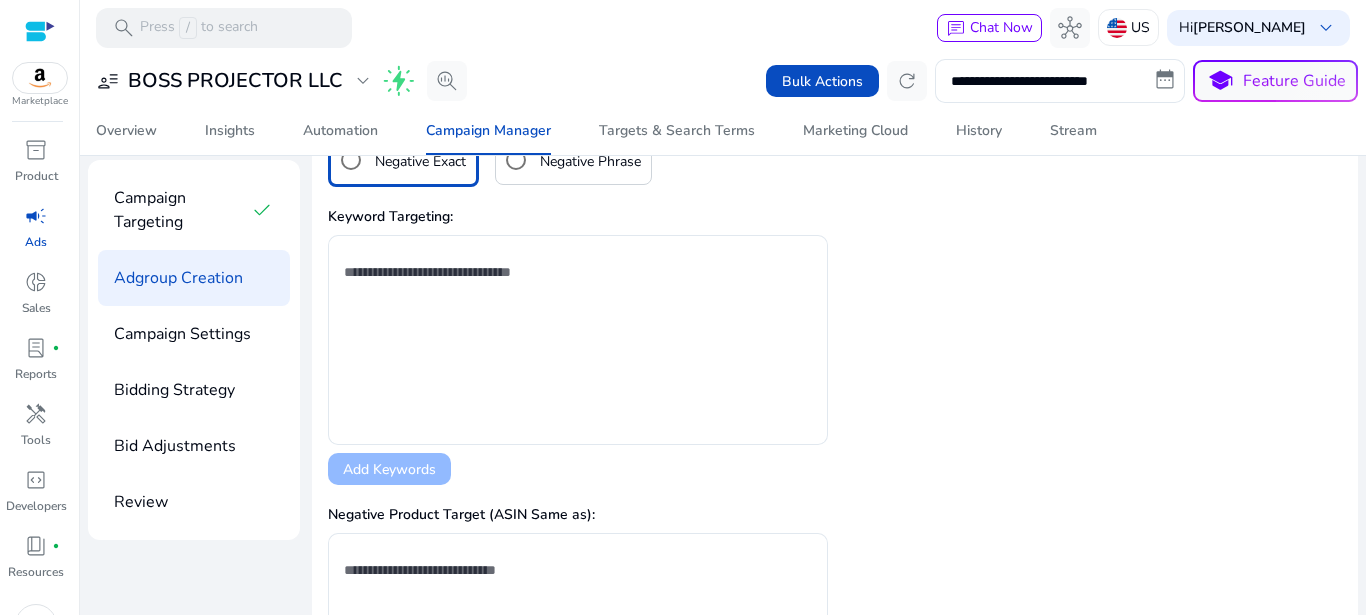 click on "Add Keywords" at bounding box center [578, 465] 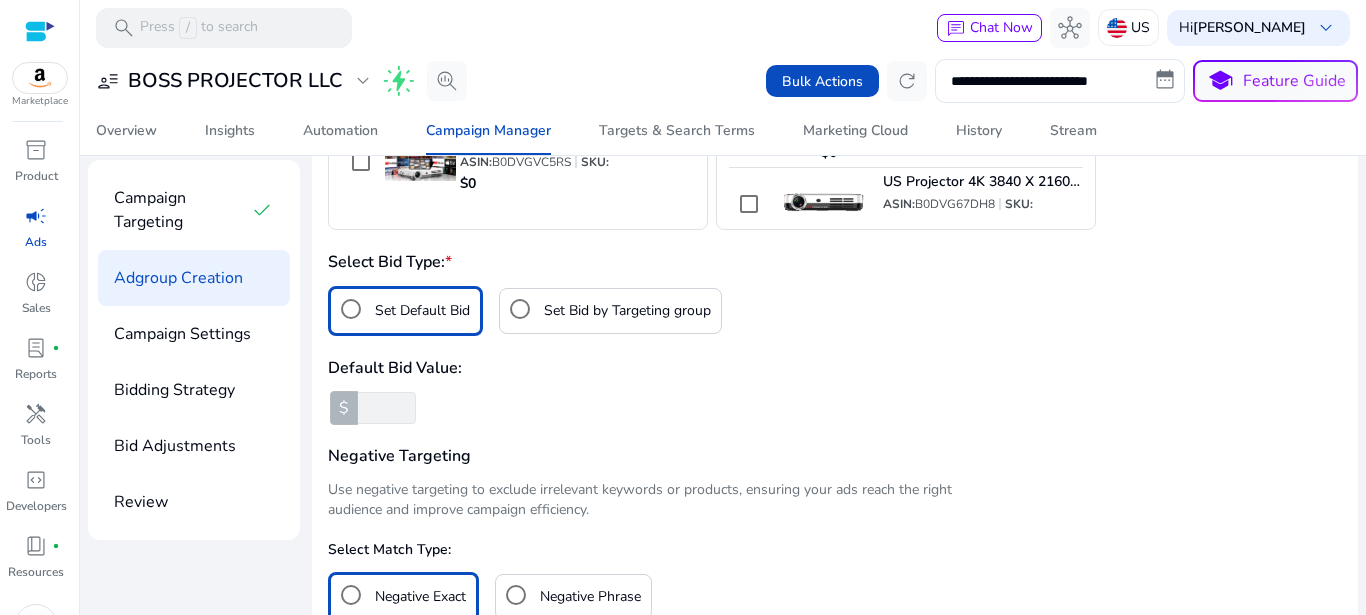 scroll, scrollTop: 538, scrollLeft: 0, axis: vertical 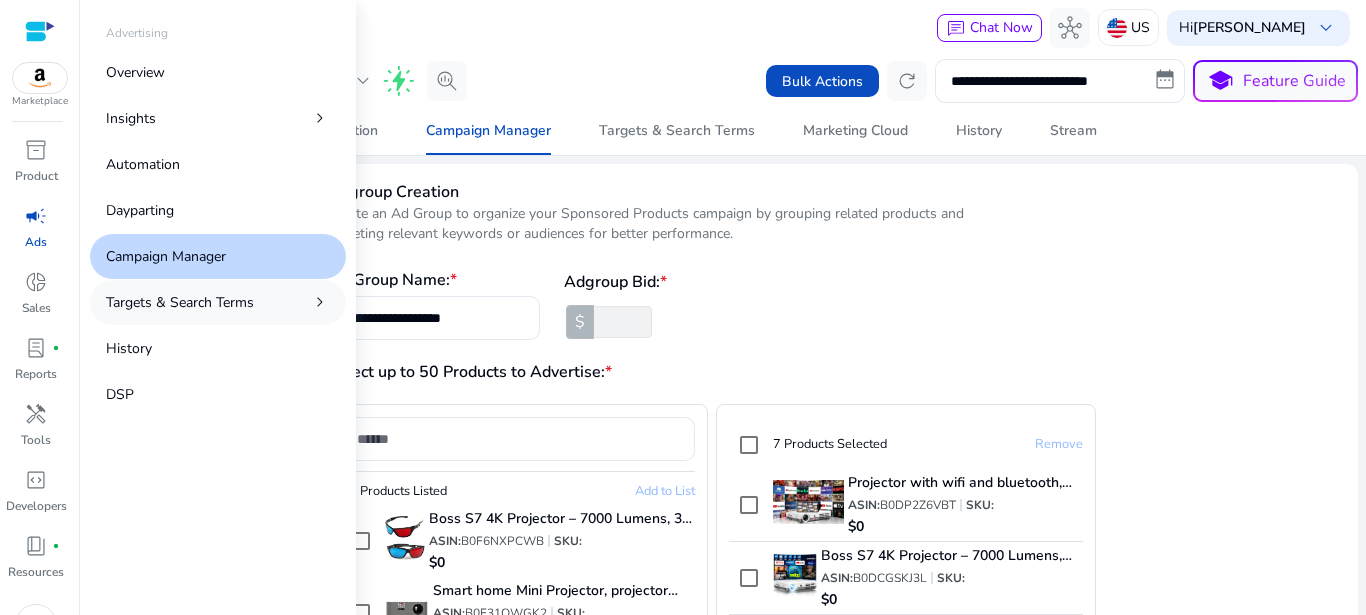 click on "Targets & Search Terms   chevron_right" at bounding box center [218, 302] 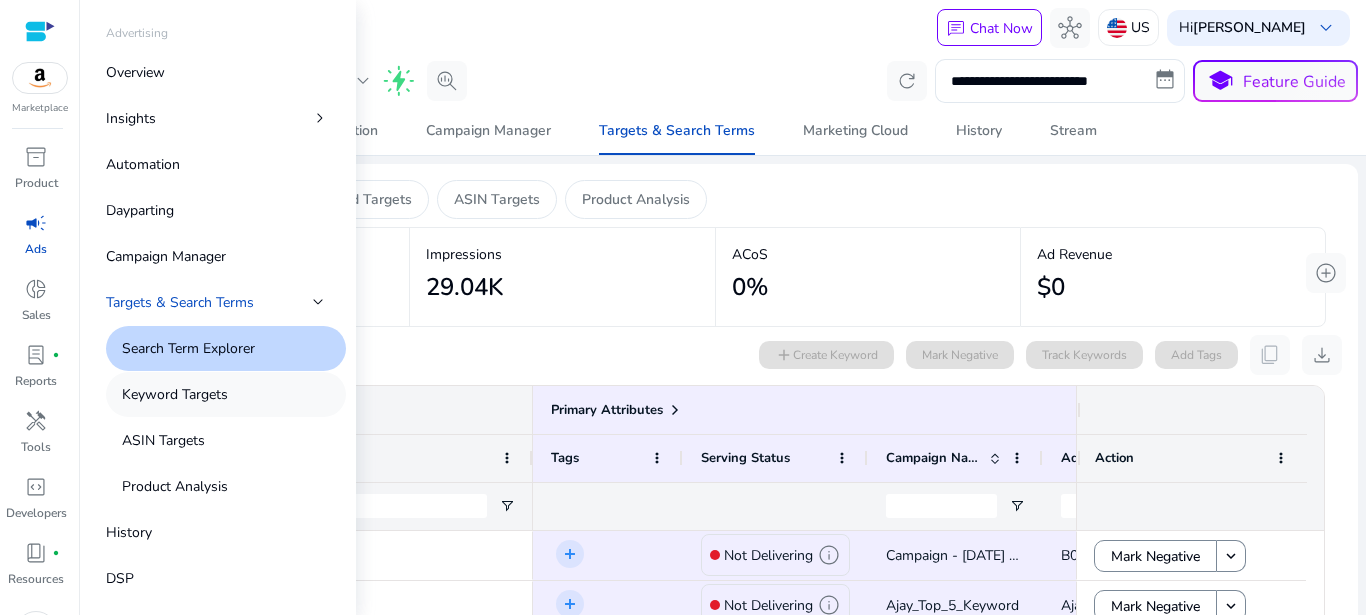 click on "Keyword Targets" at bounding box center [175, 394] 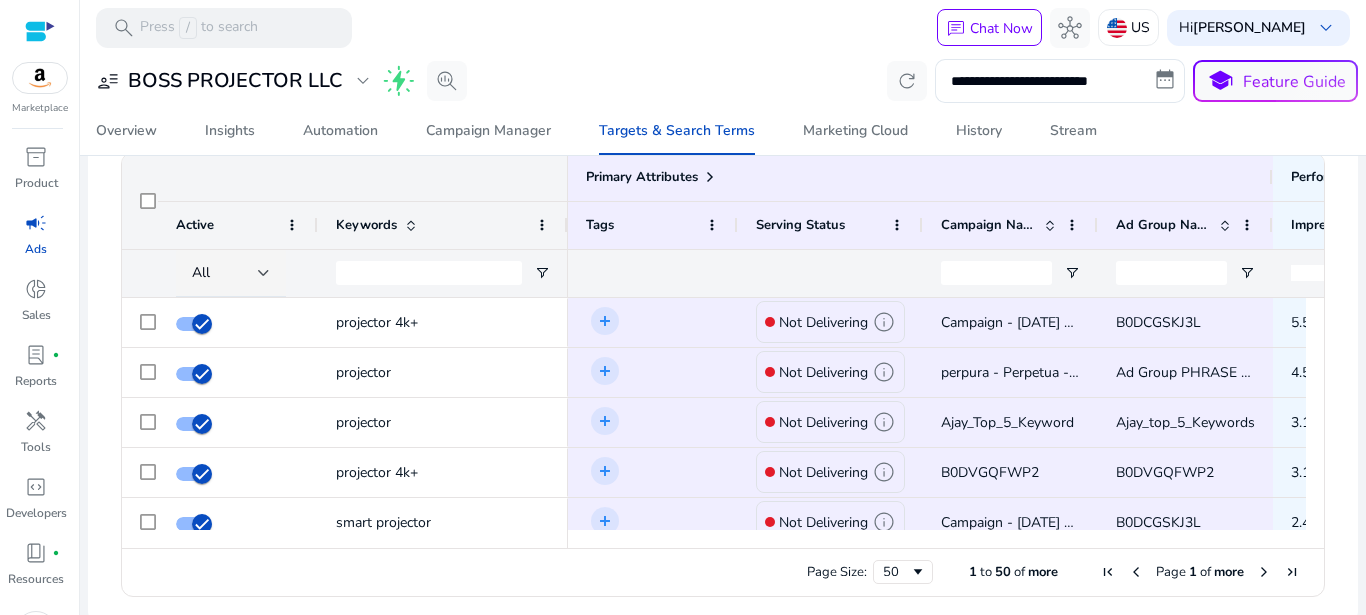 scroll, scrollTop: 664, scrollLeft: 0, axis: vertical 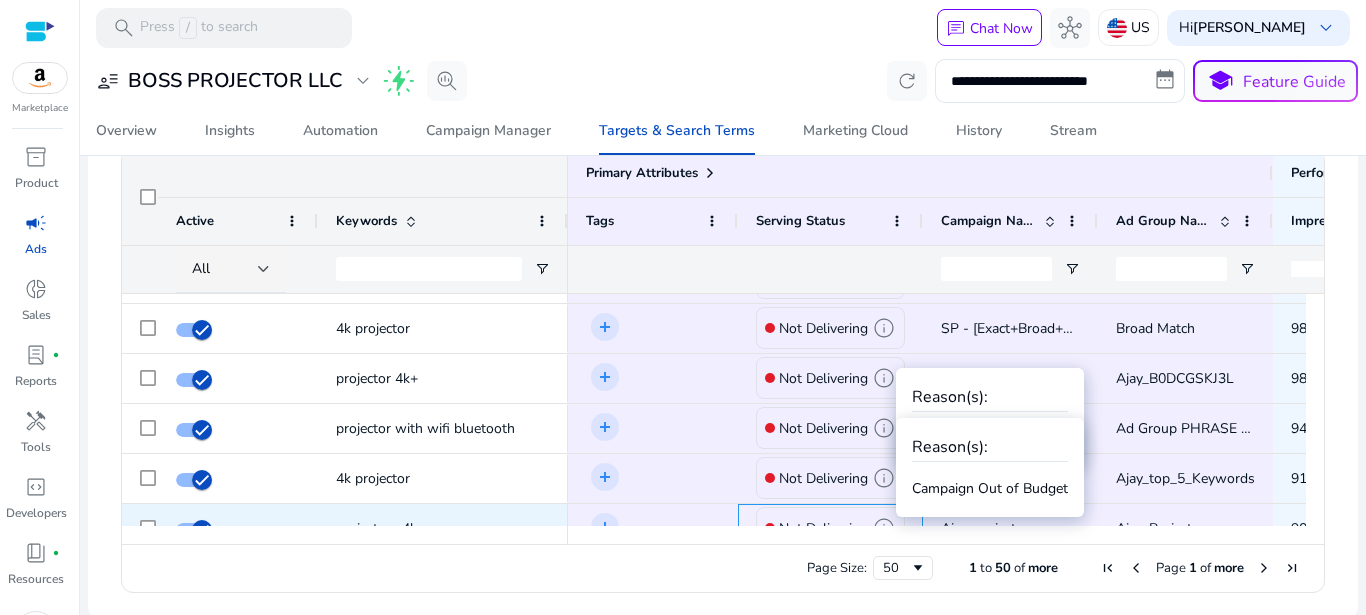 click on "Not Delivering  info" 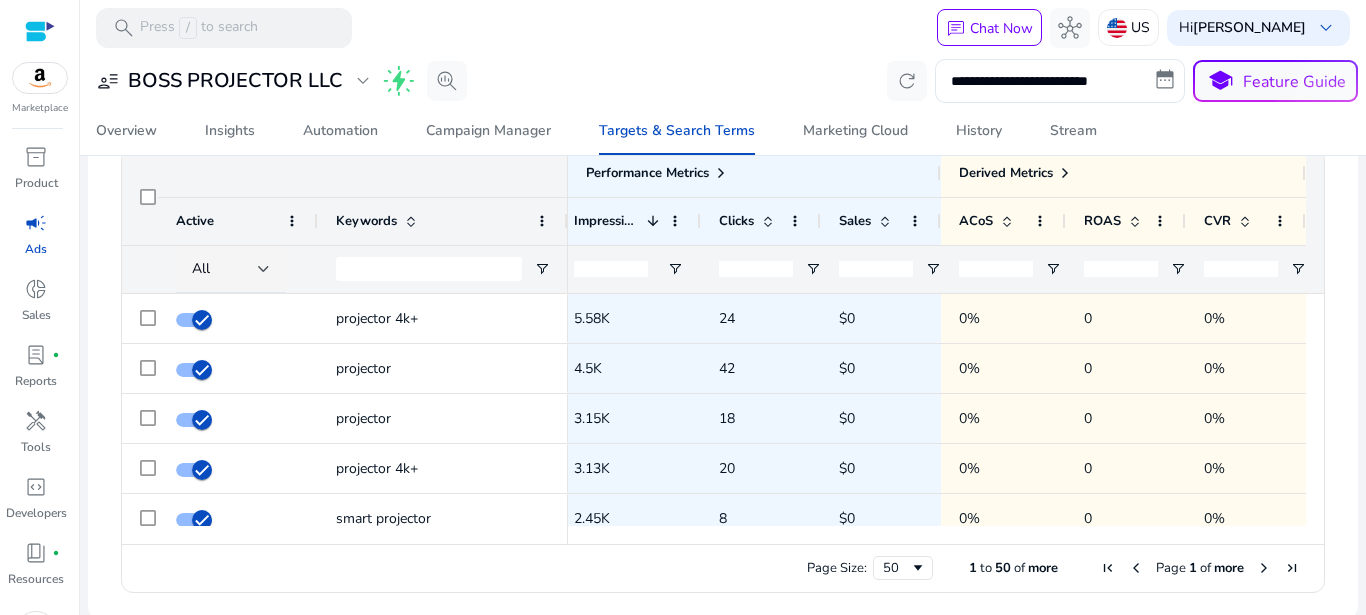 click on "Page
1
of
more" at bounding box center [1200, 568] 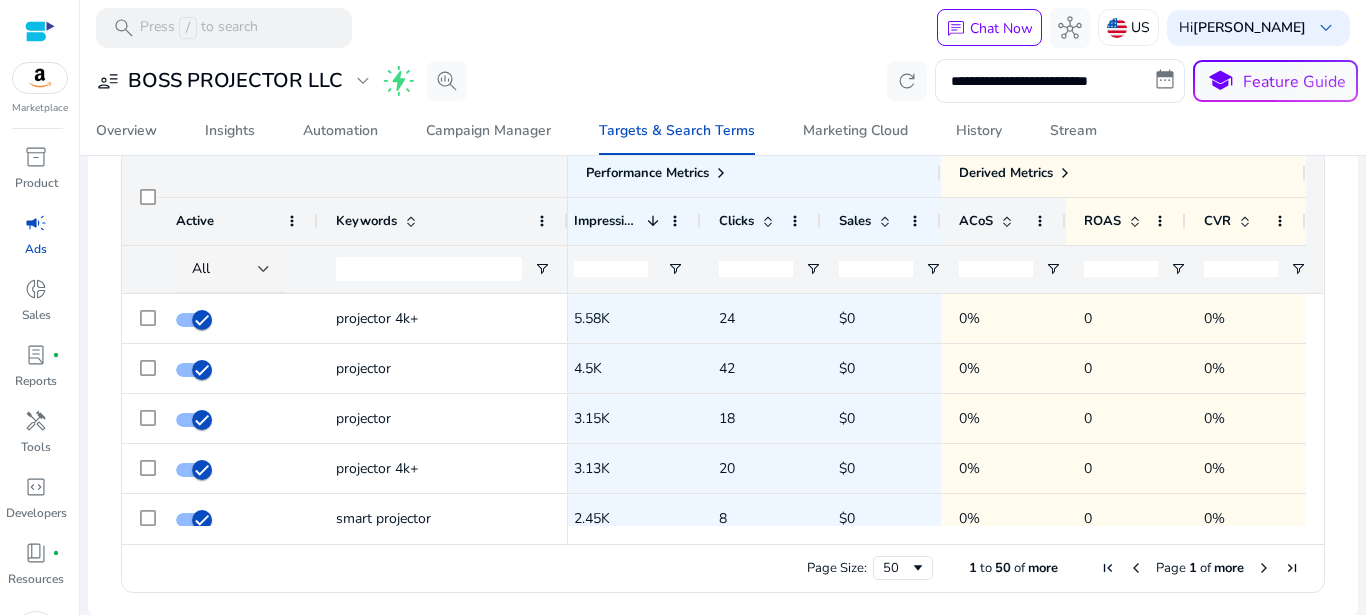 click on "ACoS" 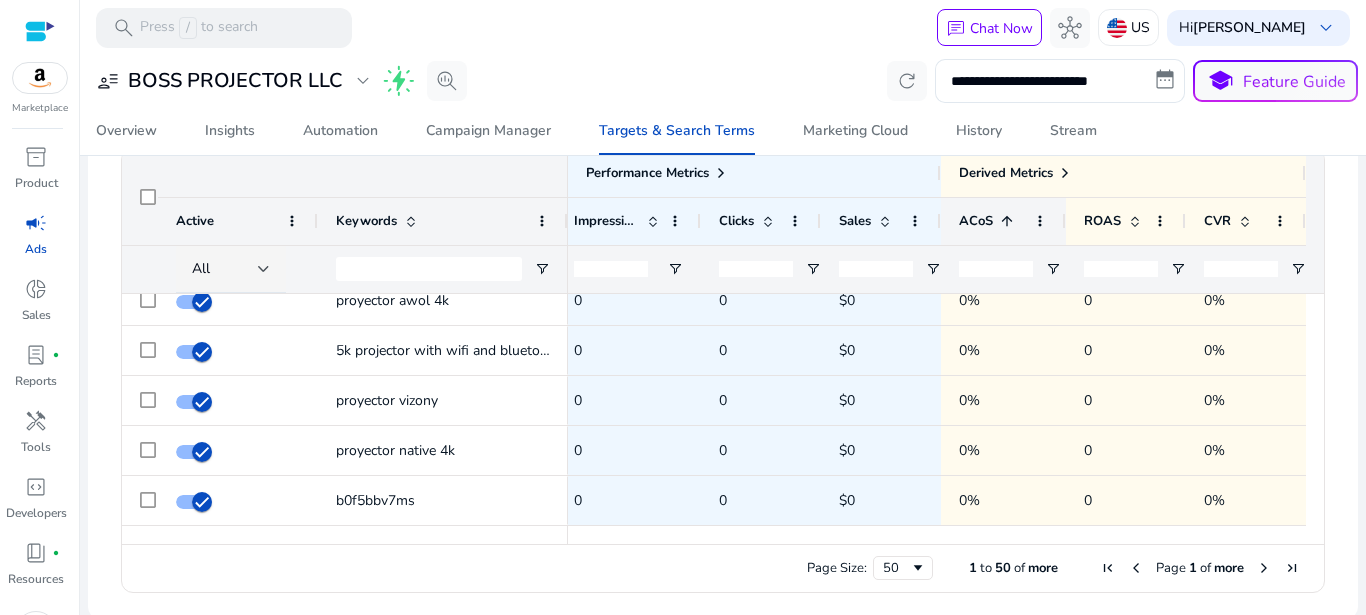 click on "ACoS
1" 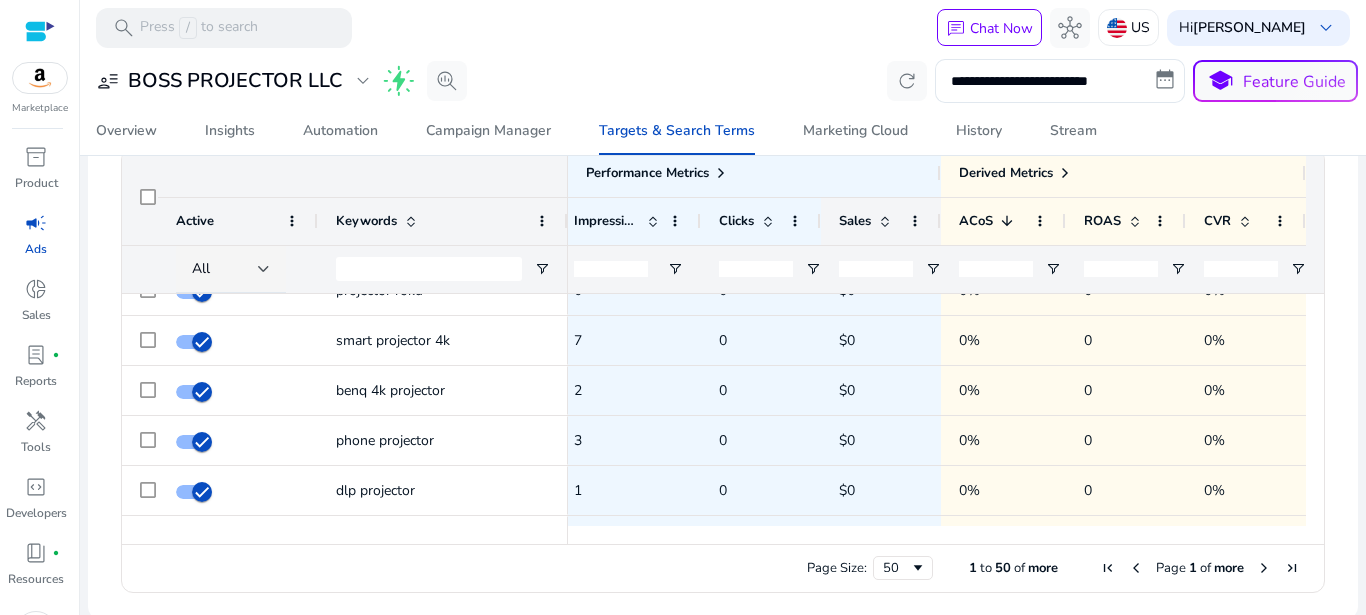 click on "Sales" 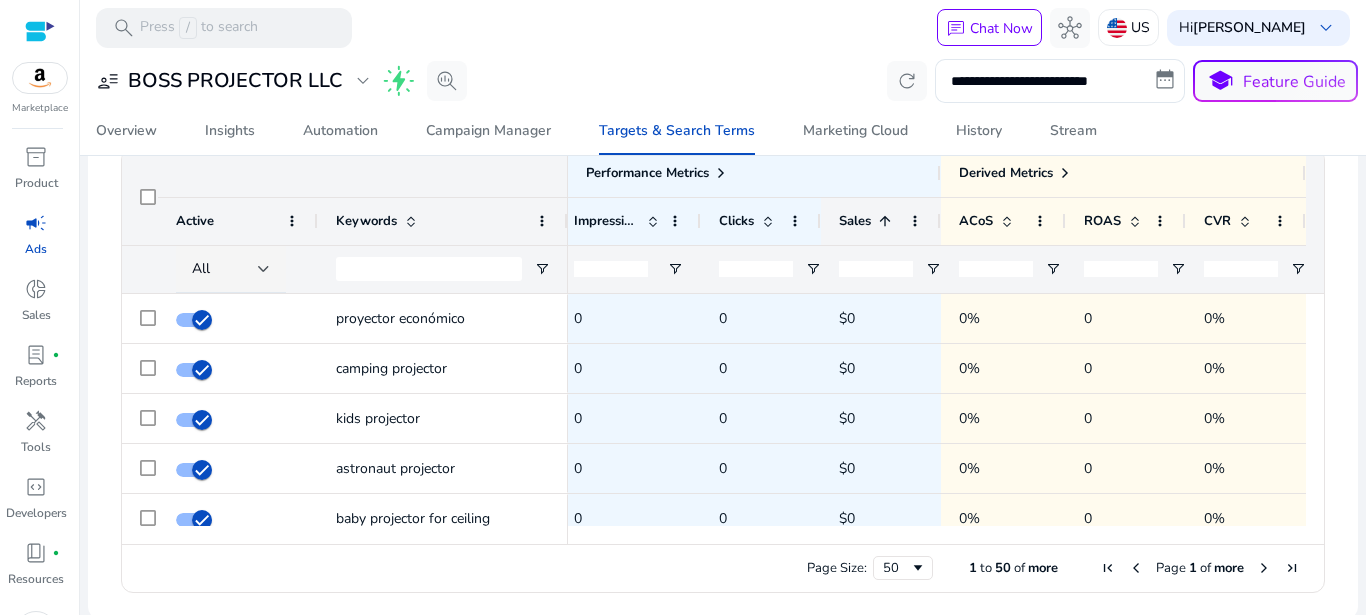 click on "Sales
1" 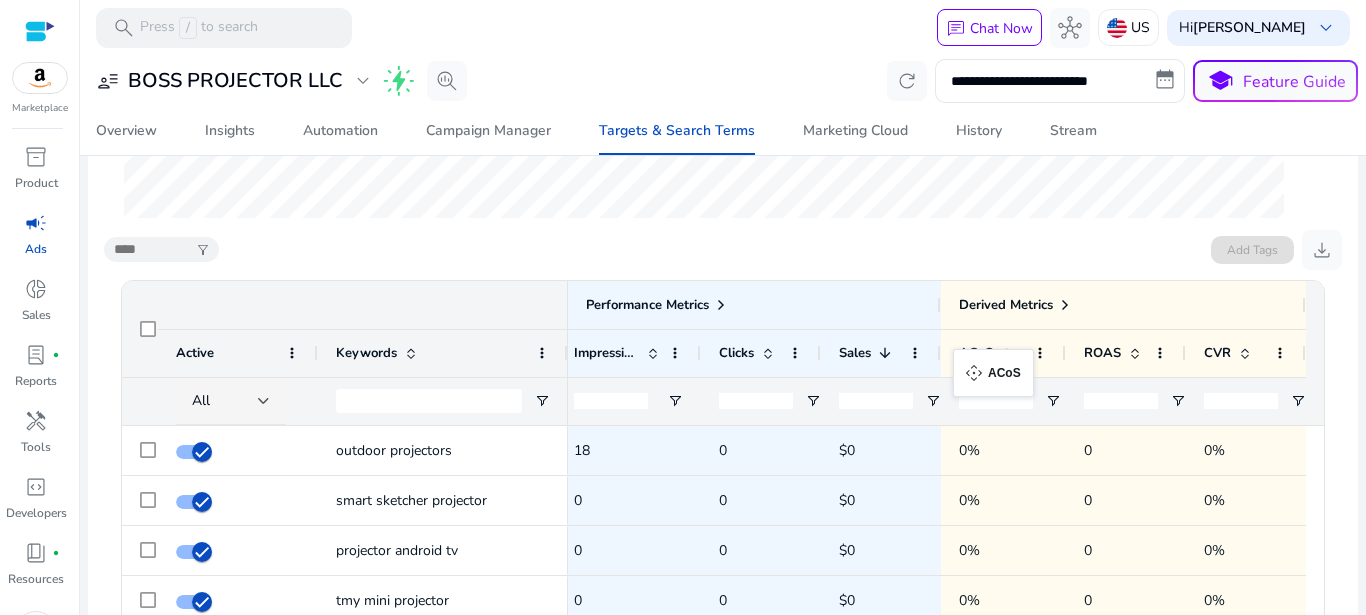 drag, startPoint x: 983, startPoint y: 364, endPoint x: 963, endPoint y: 361, distance: 20.22375 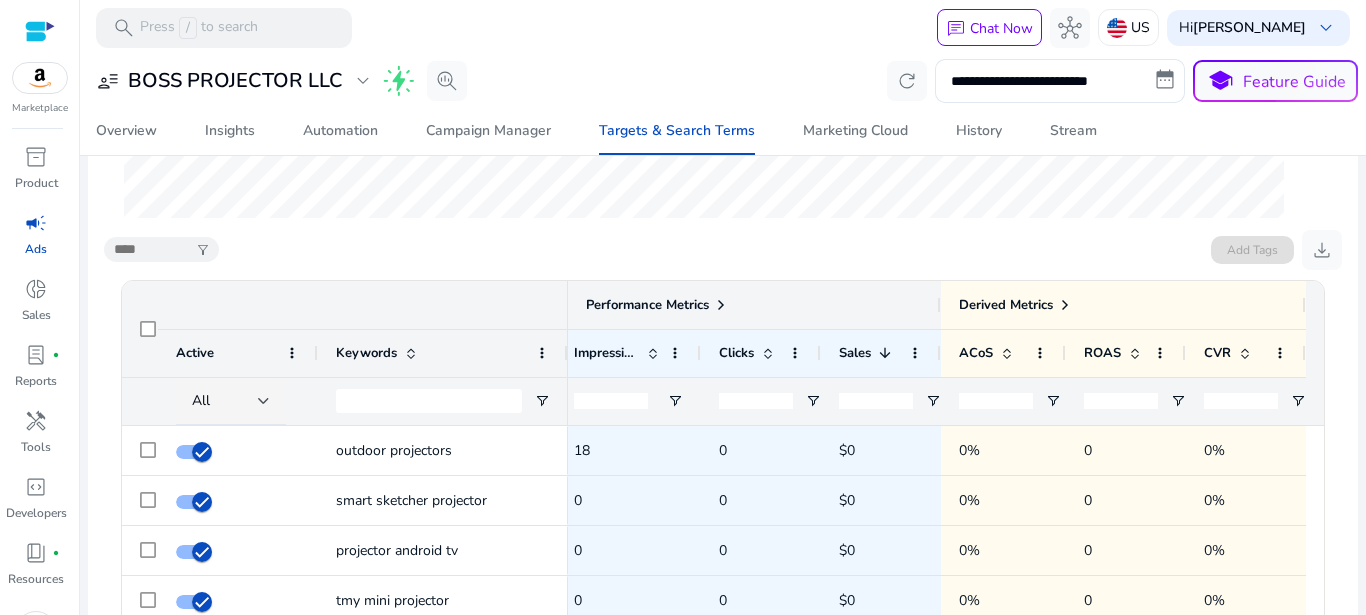 click on "Performance Metrics" 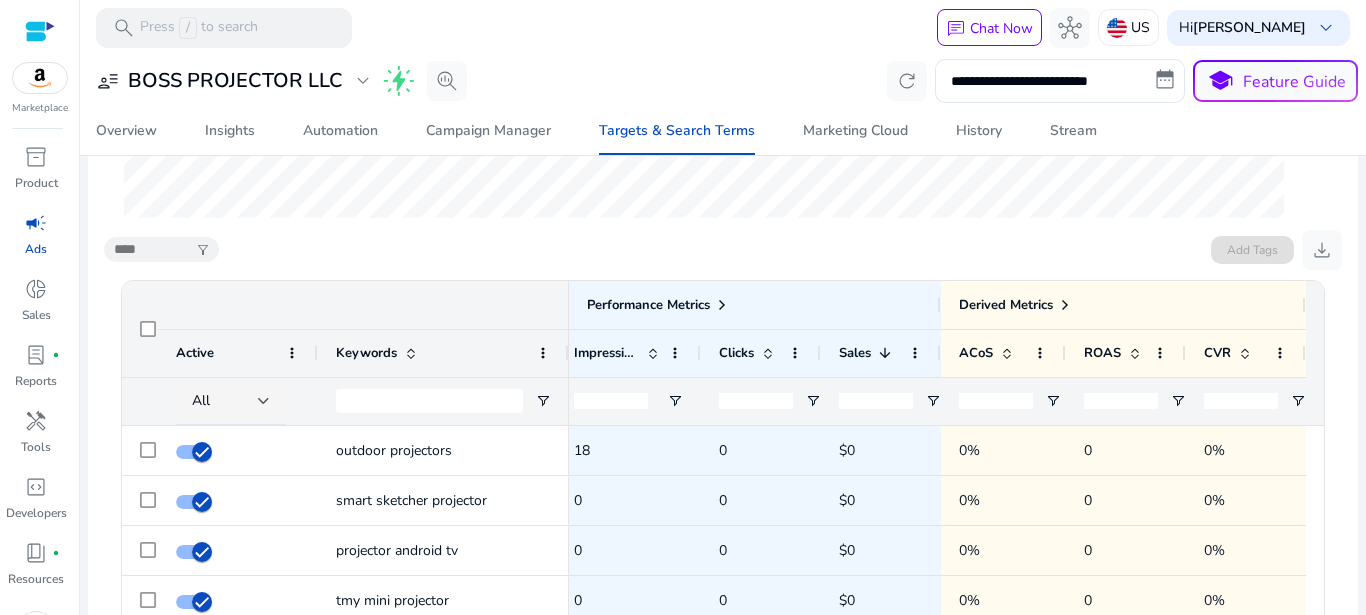 drag, startPoint x: 566, startPoint y: 345, endPoint x: 443, endPoint y: 367, distance: 124.95199 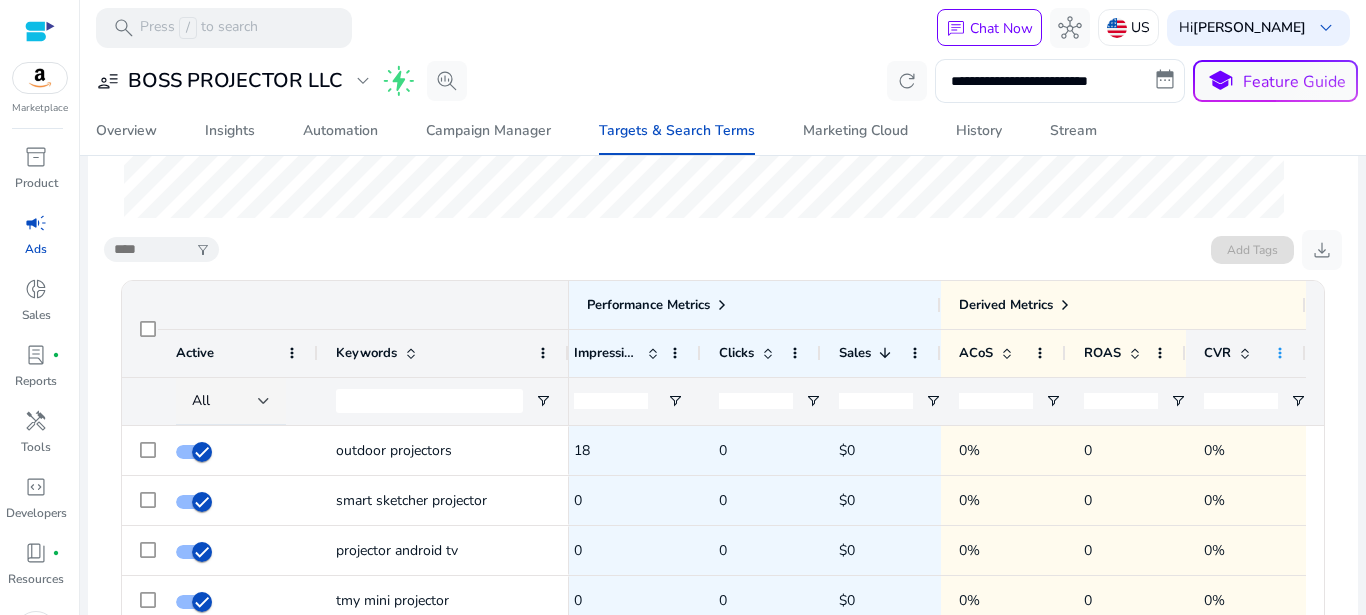 click 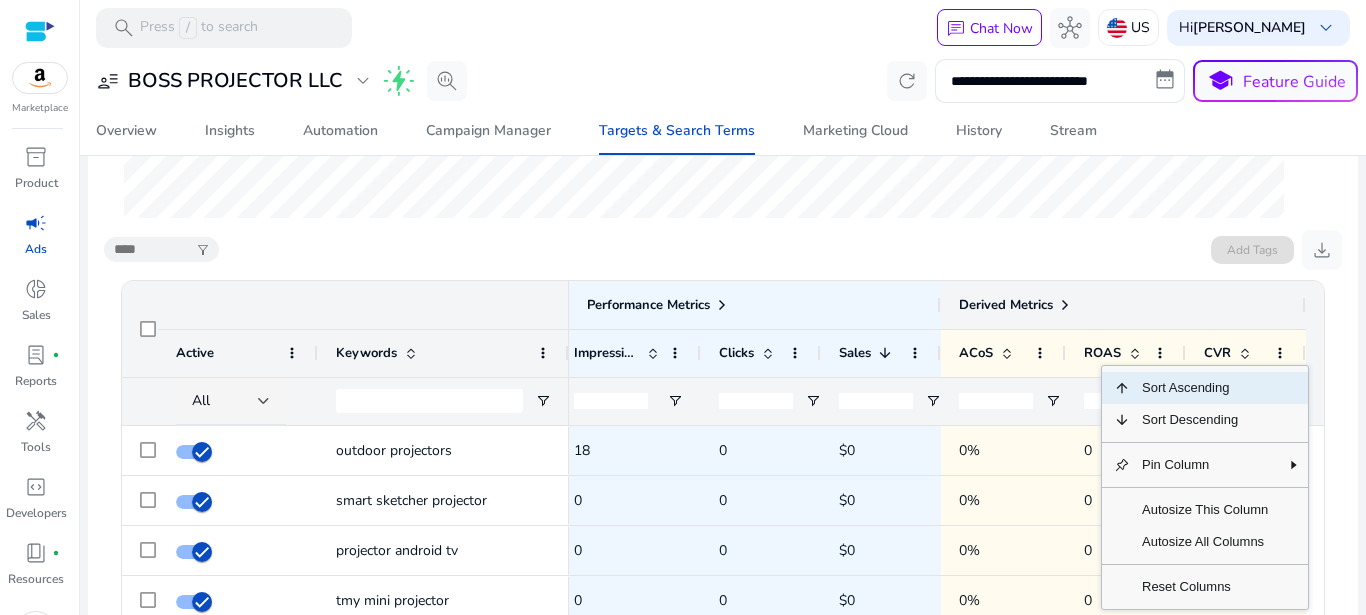 click on "Derived Metrics" 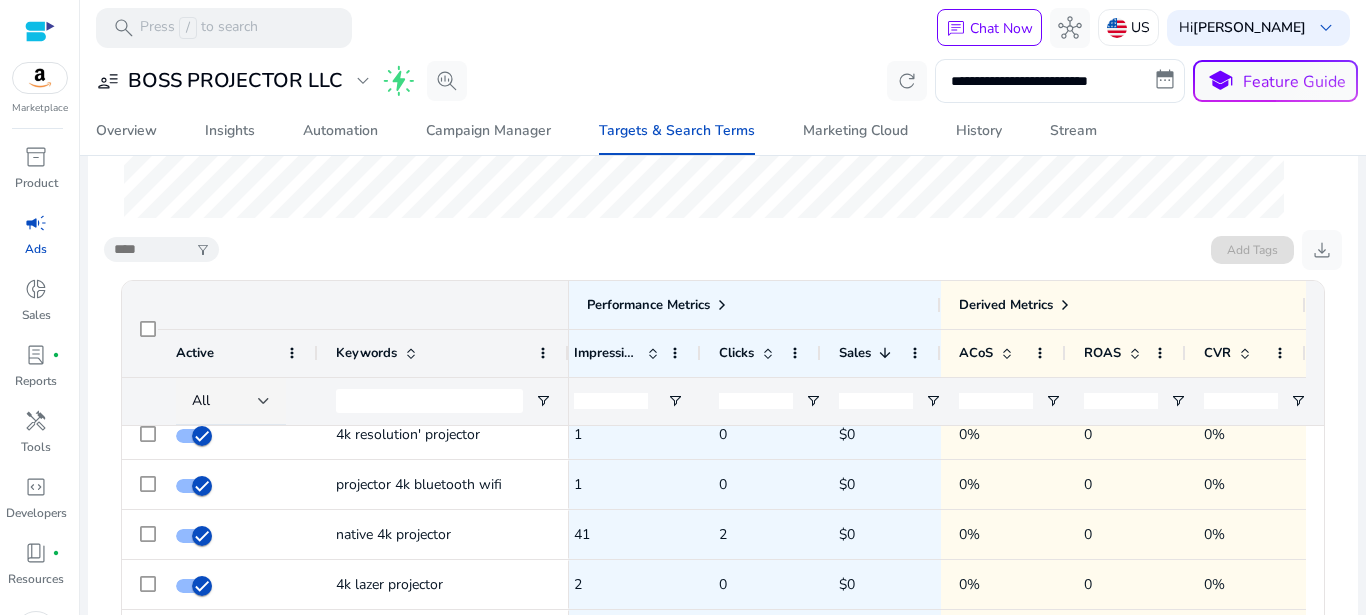 click on "Active" 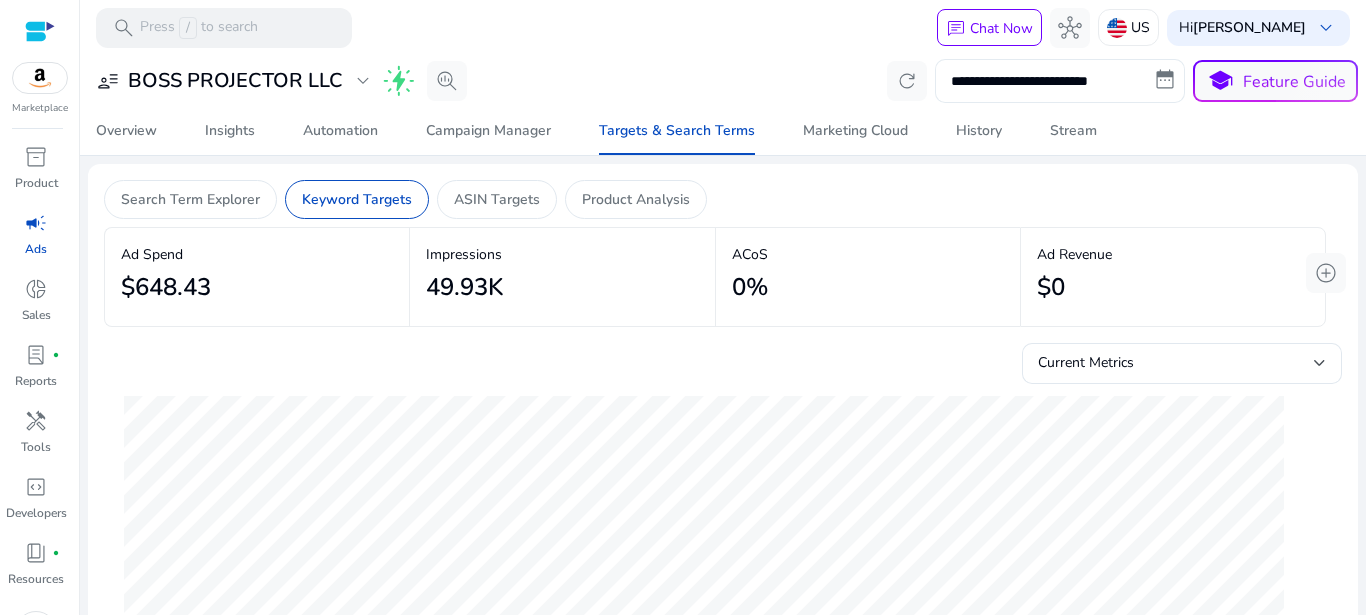 click on "**********" at bounding box center (1060, 81) 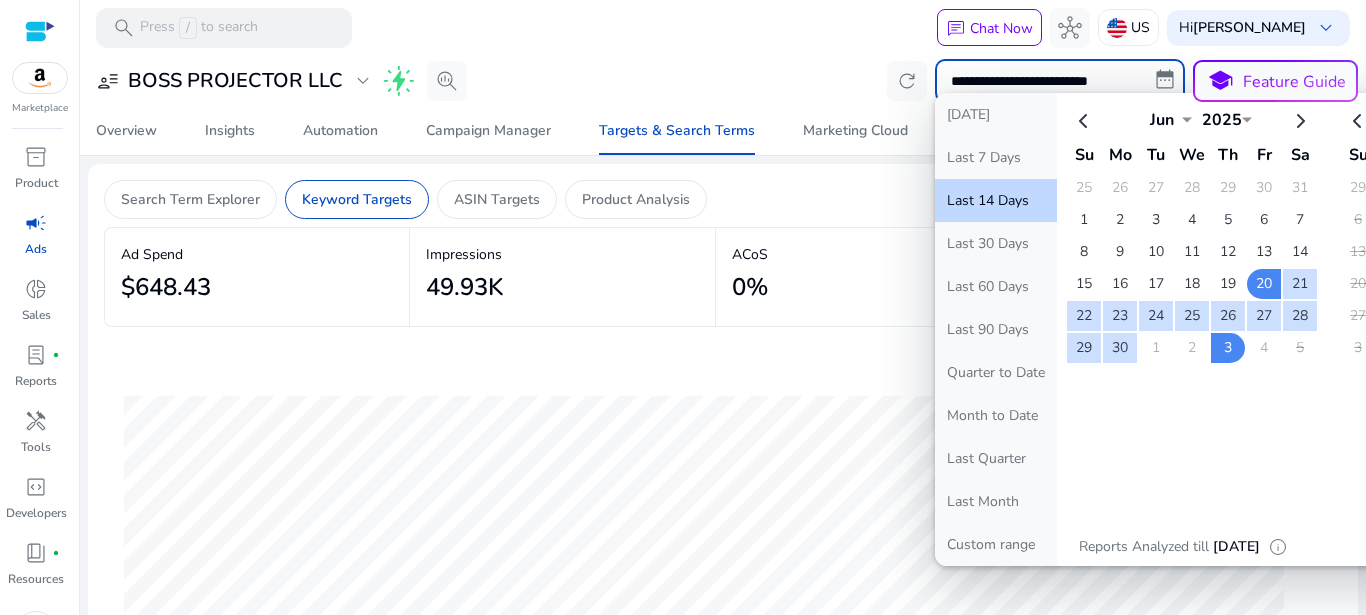 select on "*" 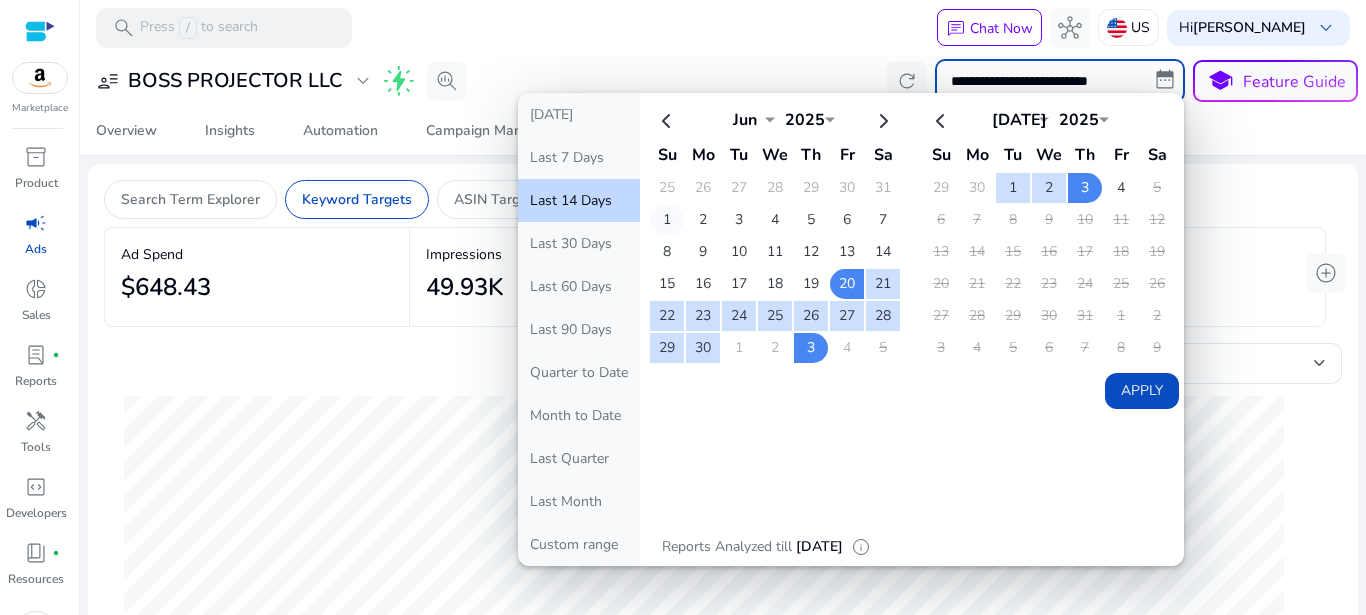 click on "1" 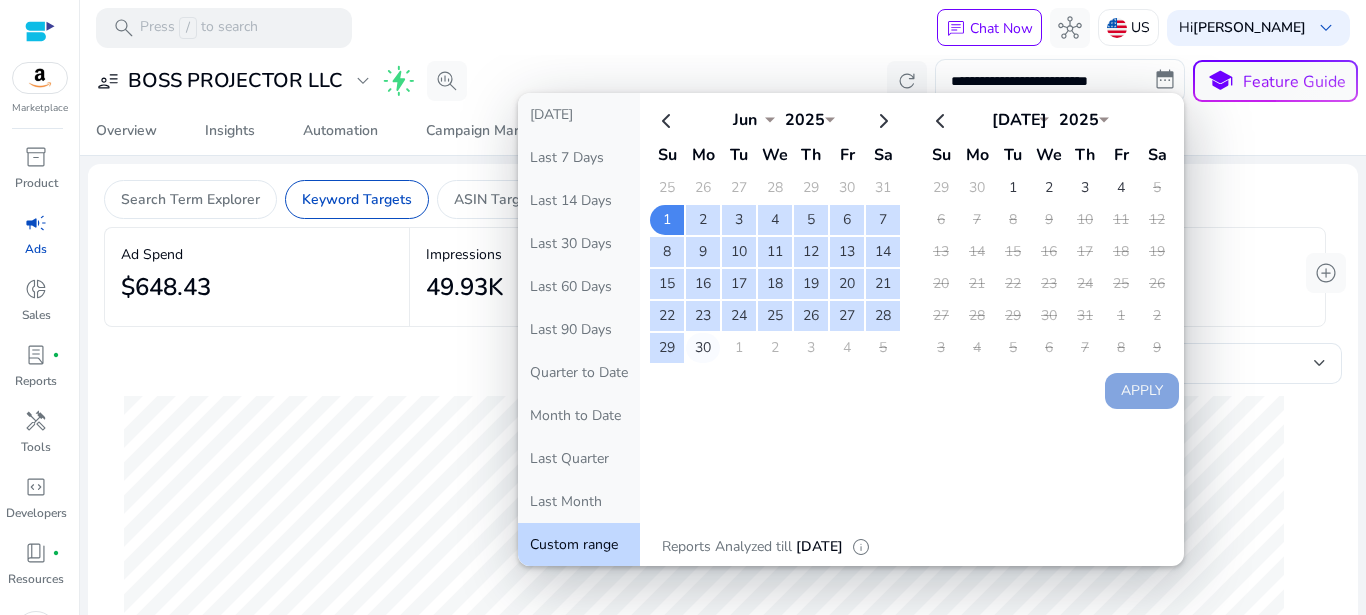 click on "30" 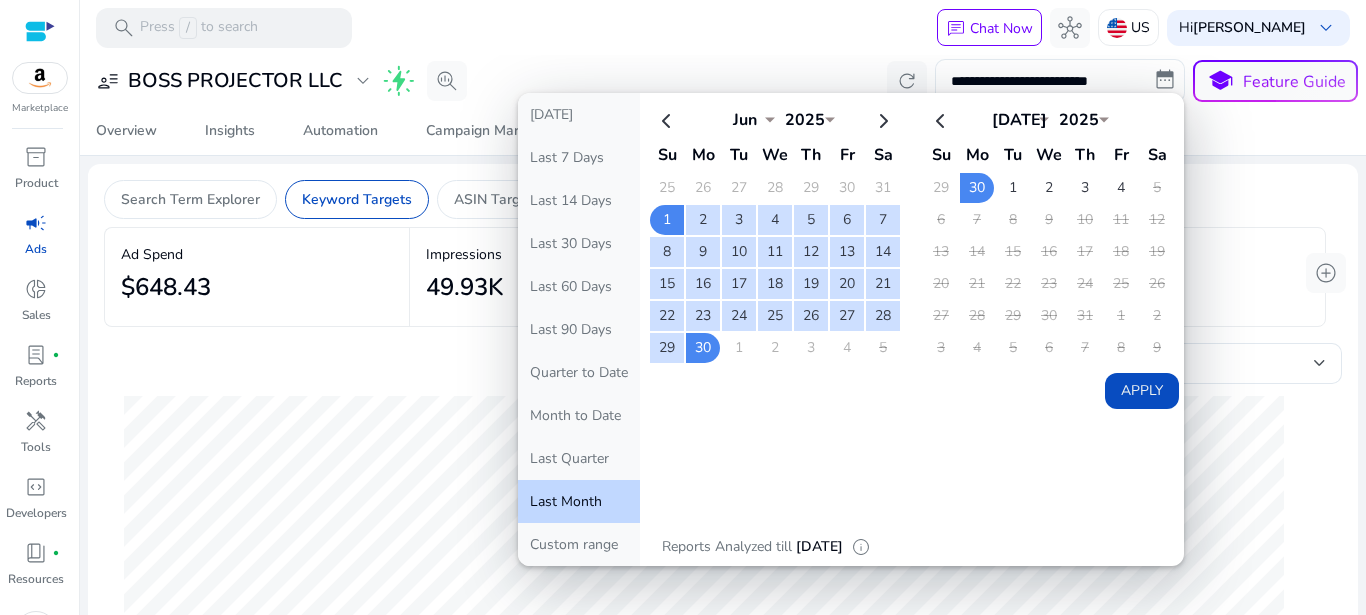 click on "Apply" 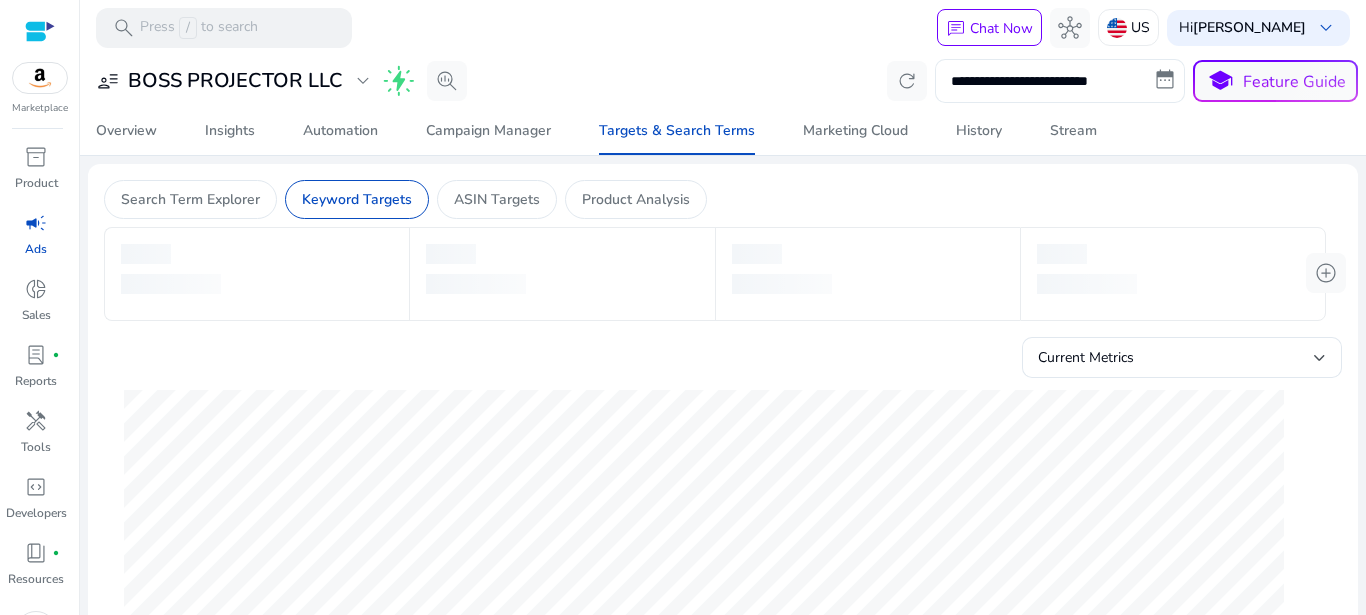 scroll, scrollTop: 0, scrollLeft: 720, axis: horizontal 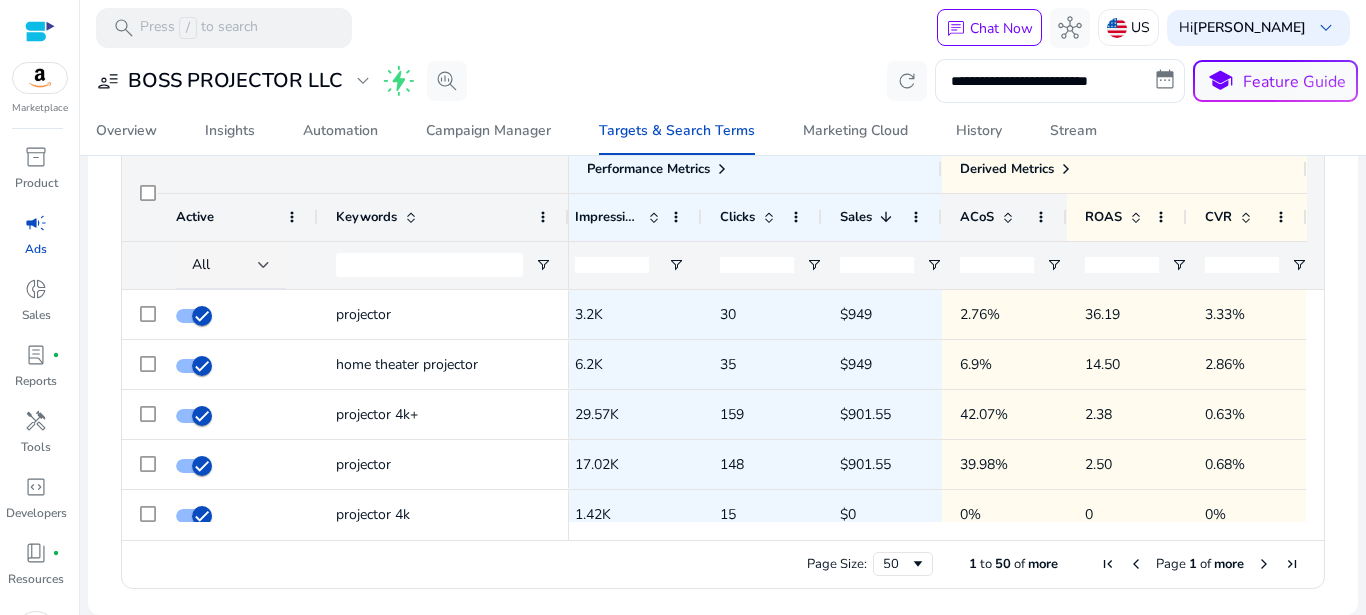 click on "ACoS" 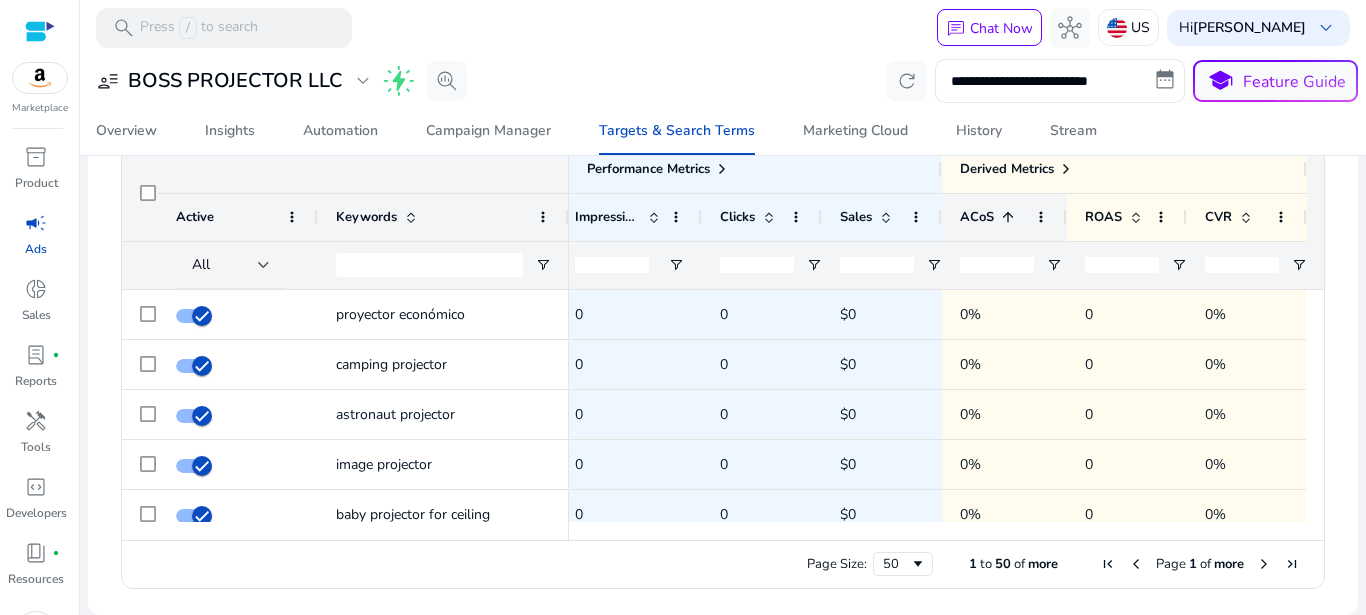 click on "ACoS" 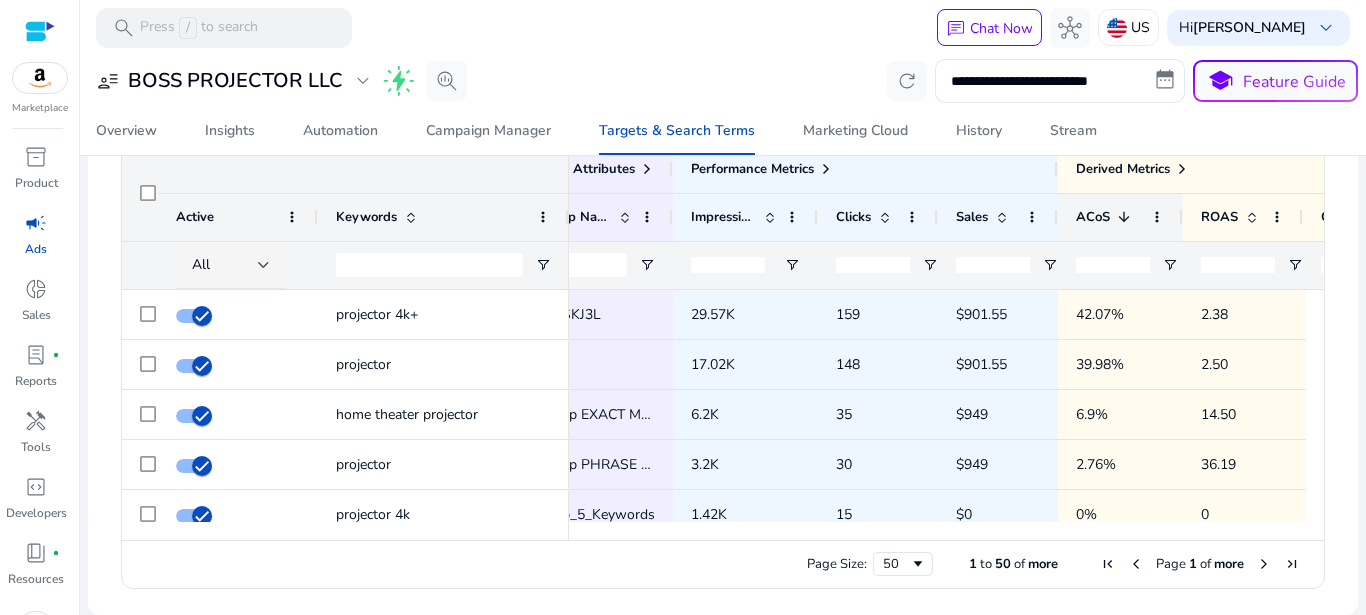 click 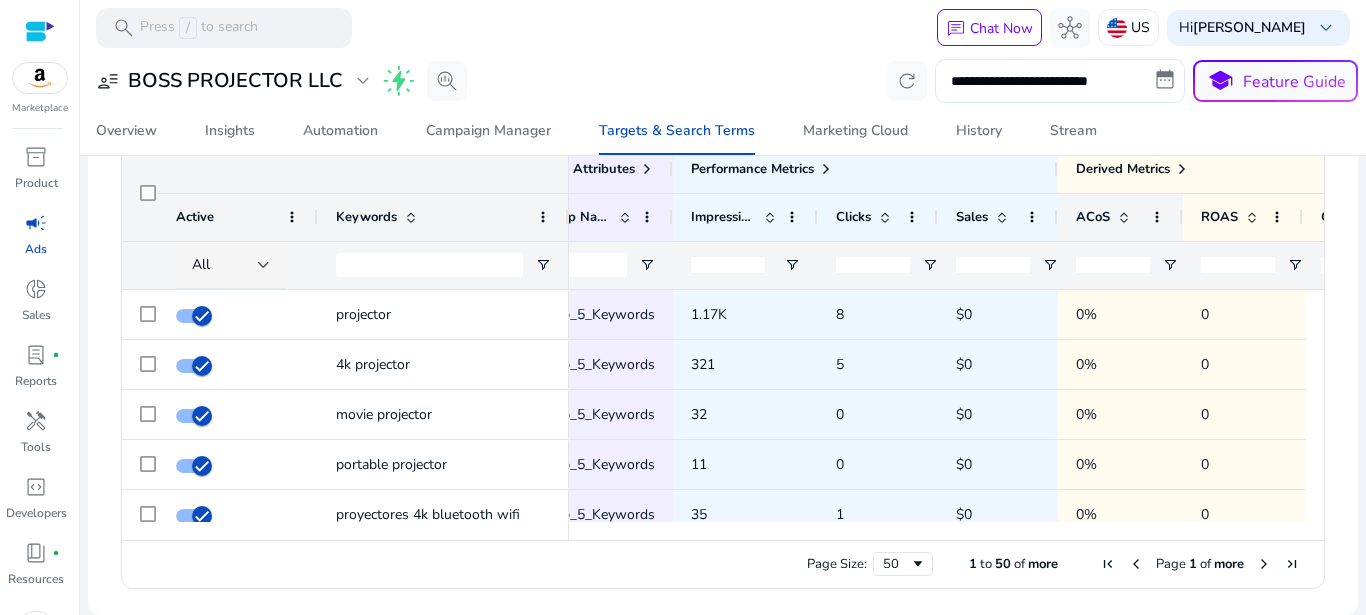 click on "ACoS" 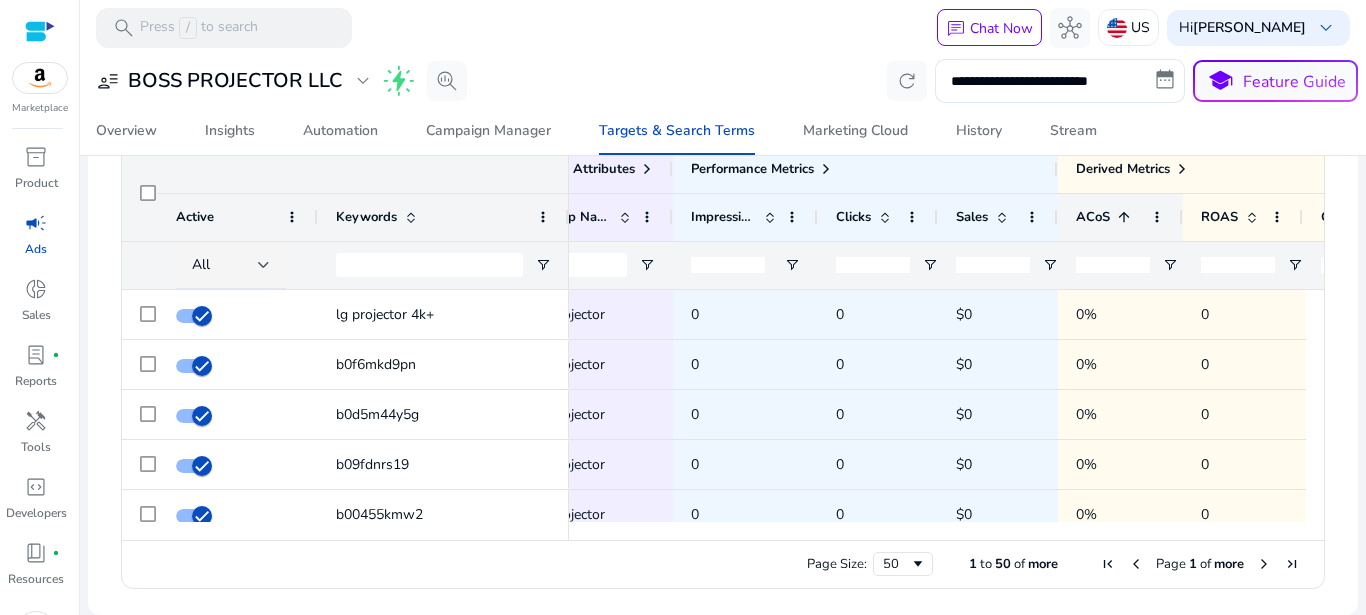 click on "ACoS
1" 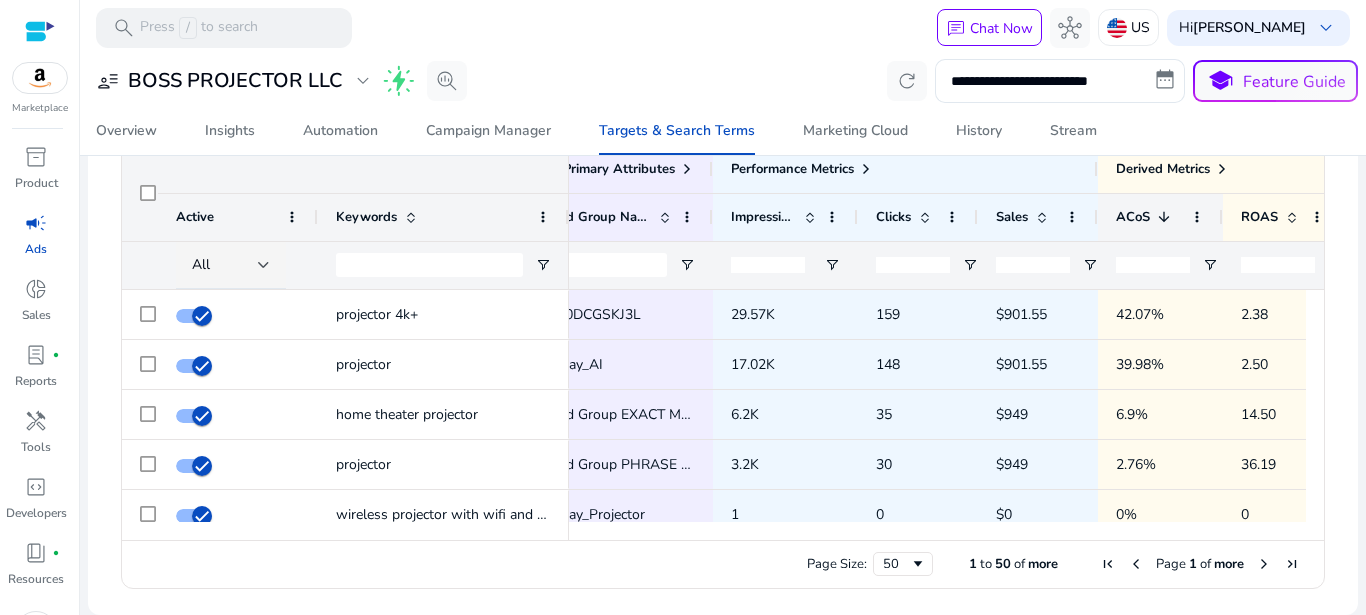 click 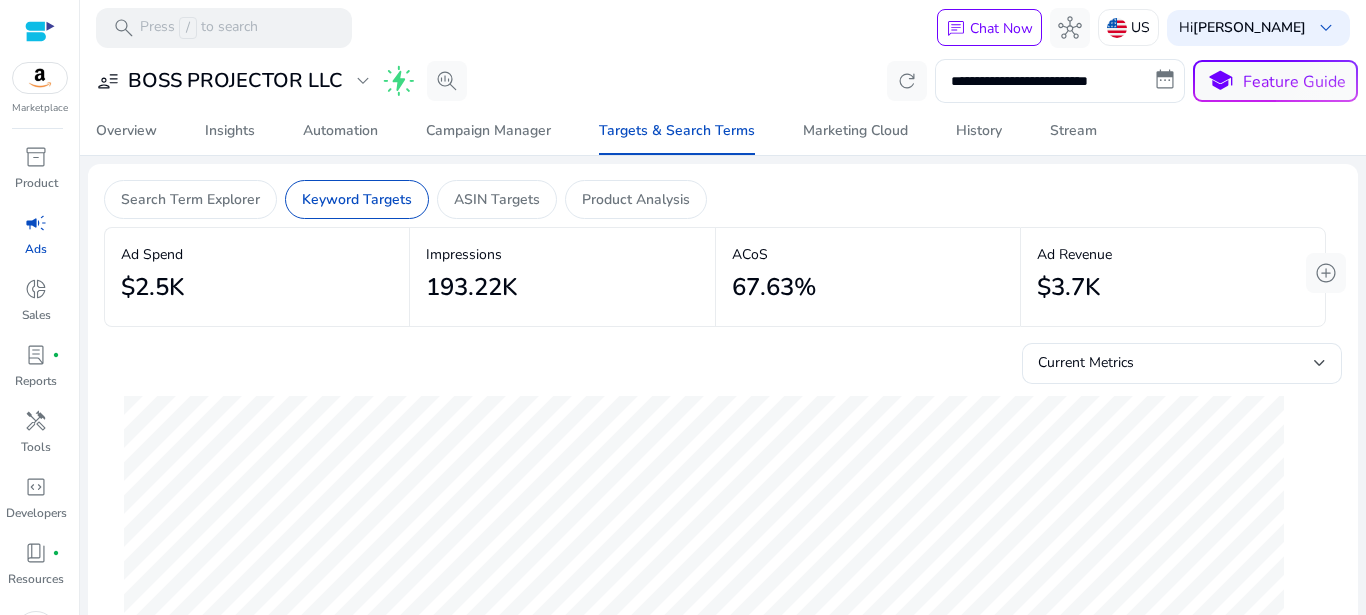 scroll, scrollTop: 0, scrollLeft: 0, axis: both 